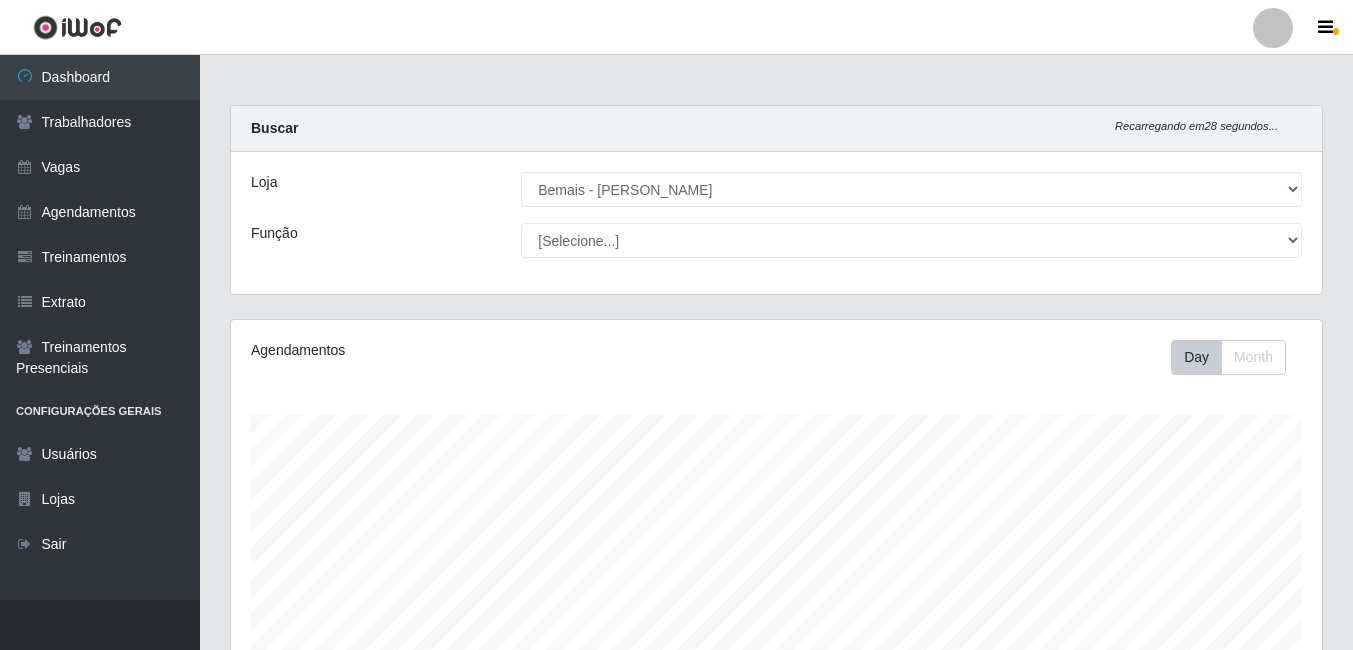 select on "230" 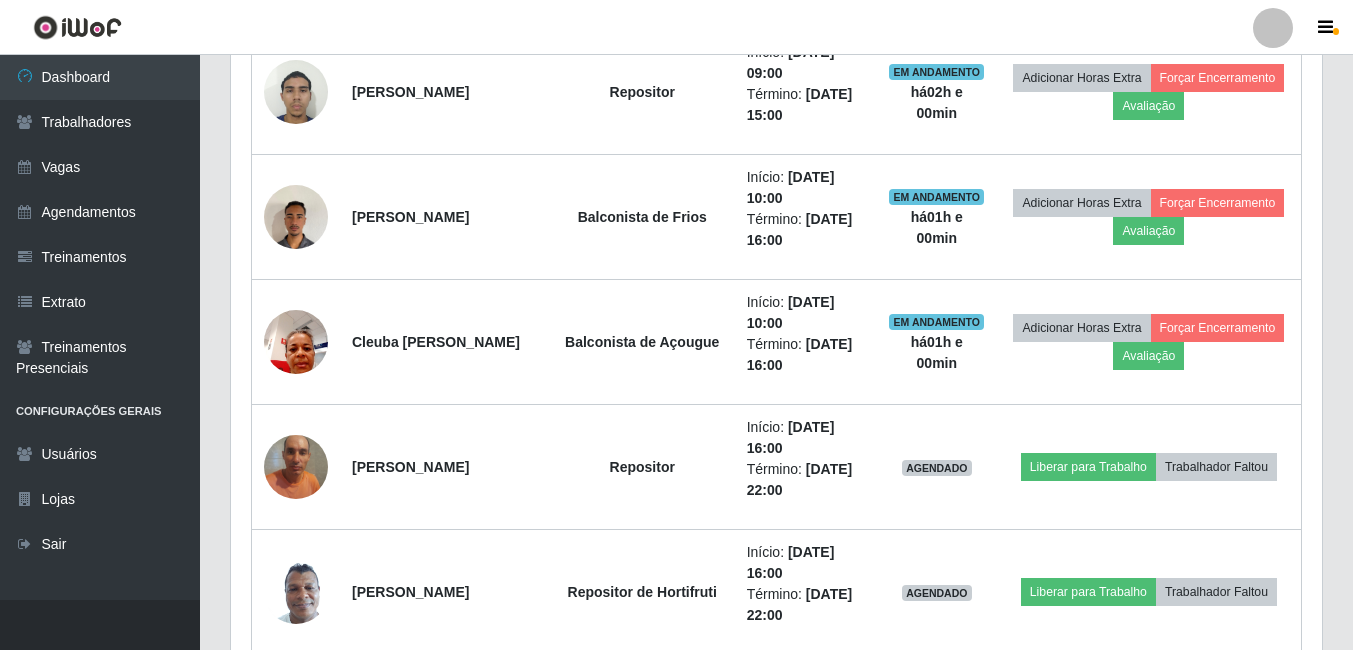 scroll, scrollTop: 1222, scrollLeft: 0, axis: vertical 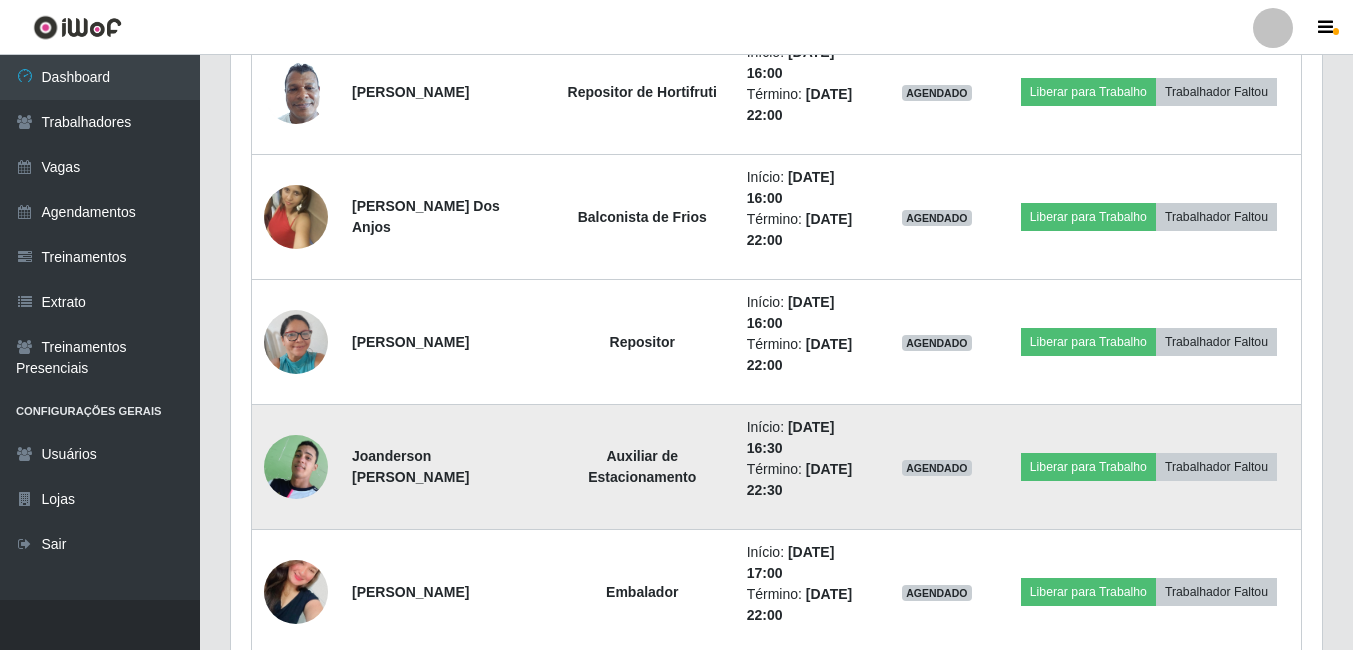 click at bounding box center [296, 467] 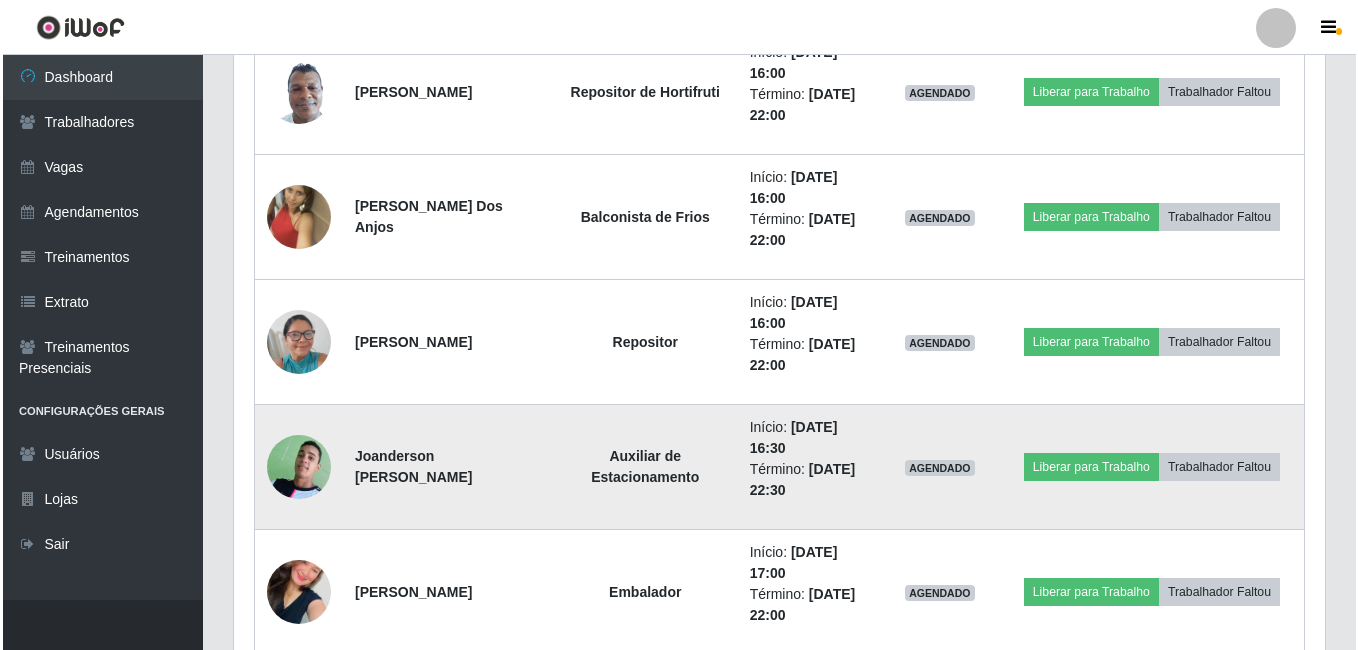 scroll, scrollTop: 415, scrollLeft: 1081, axis: both 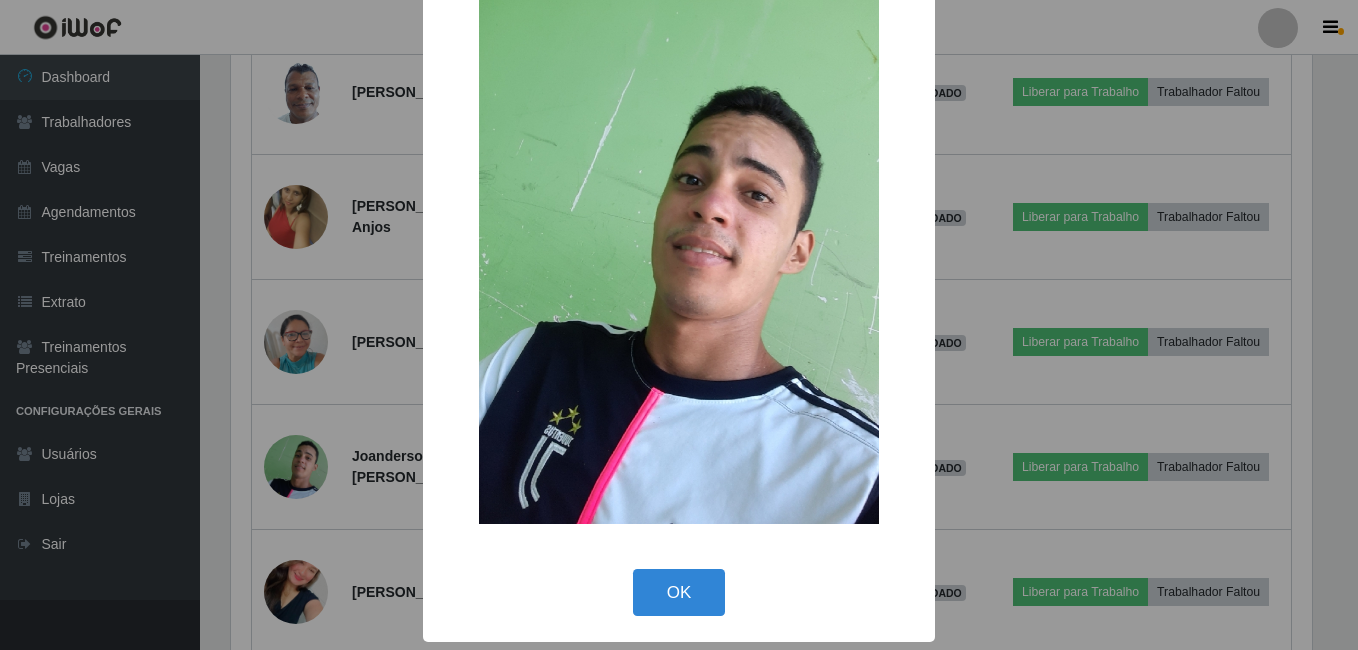 click on "× OK Cancel" at bounding box center (679, 288) 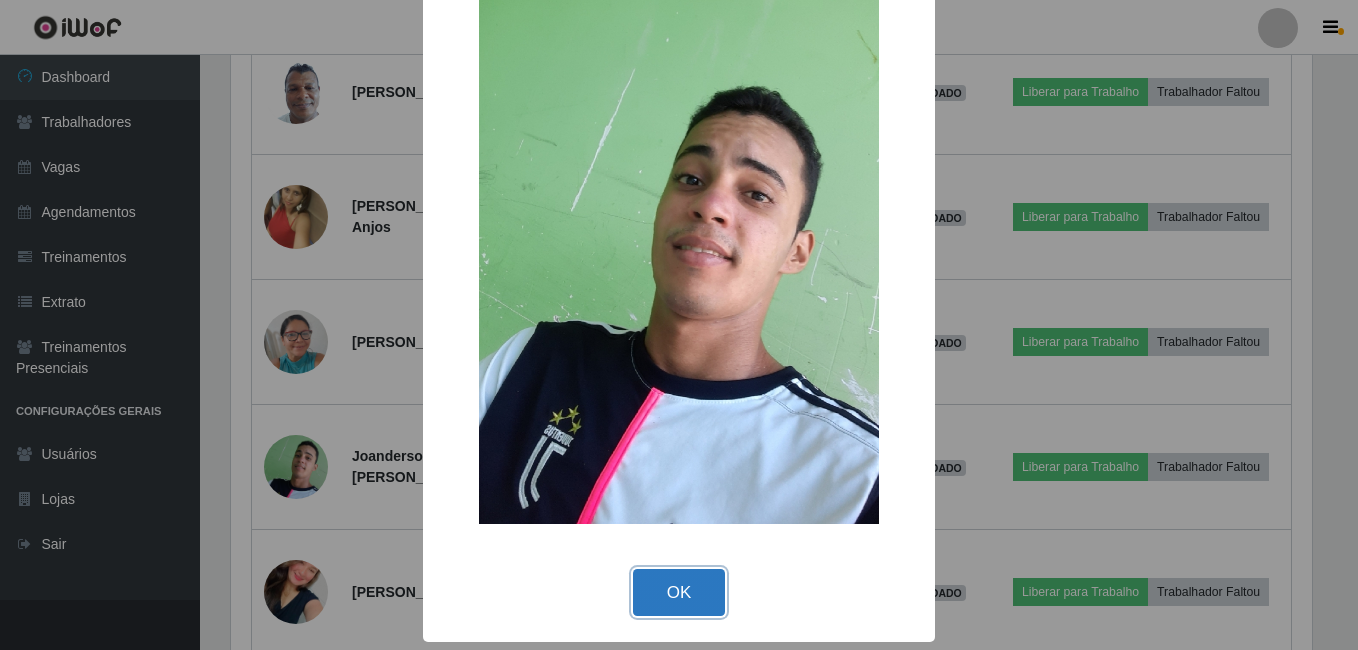 click on "OK" at bounding box center (679, 592) 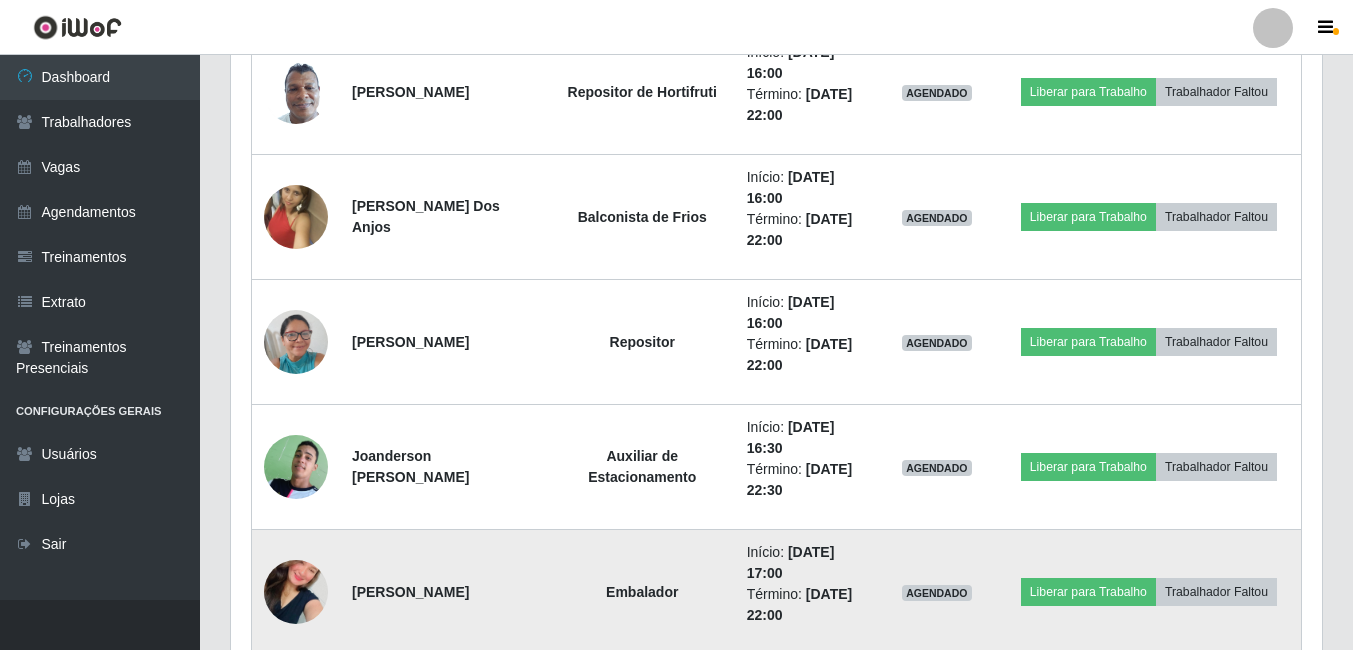 scroll, scrollTop: 999585, scrollLeft: 998909, axis: both 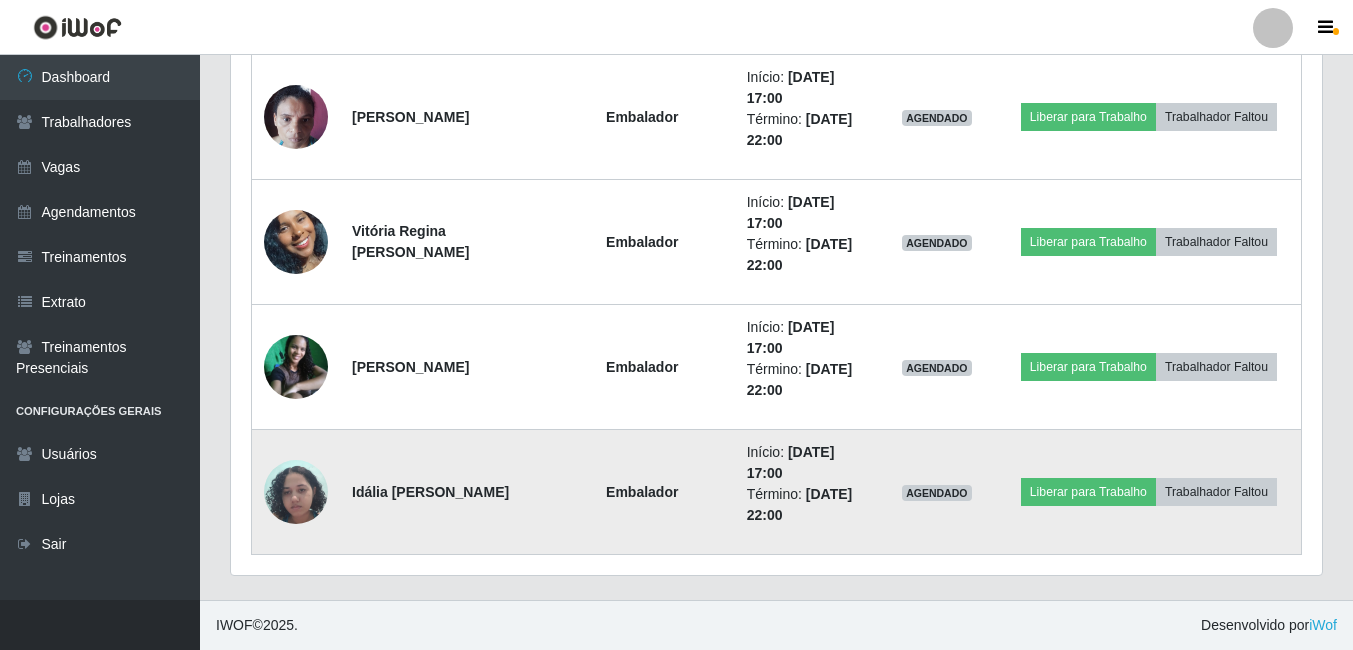 click at bounding box center (296, 491) 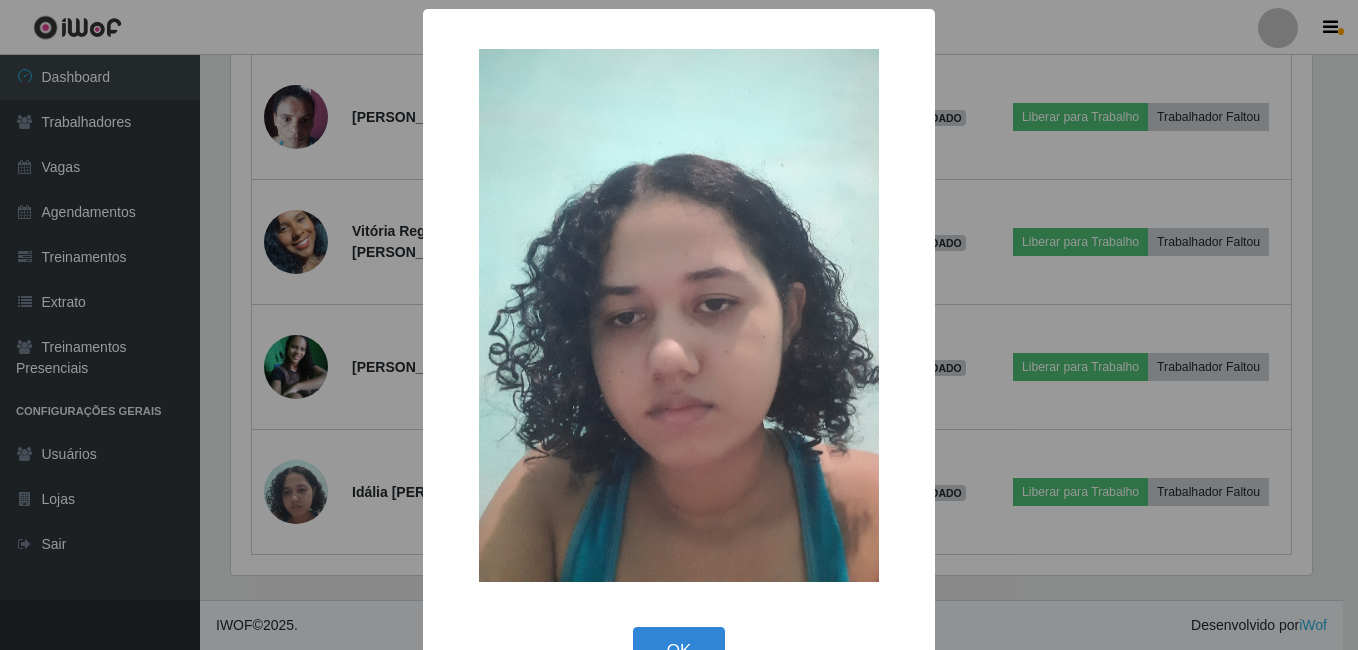 scroll, scrollTop: 999585, scrollLeft: 998919, axis: both 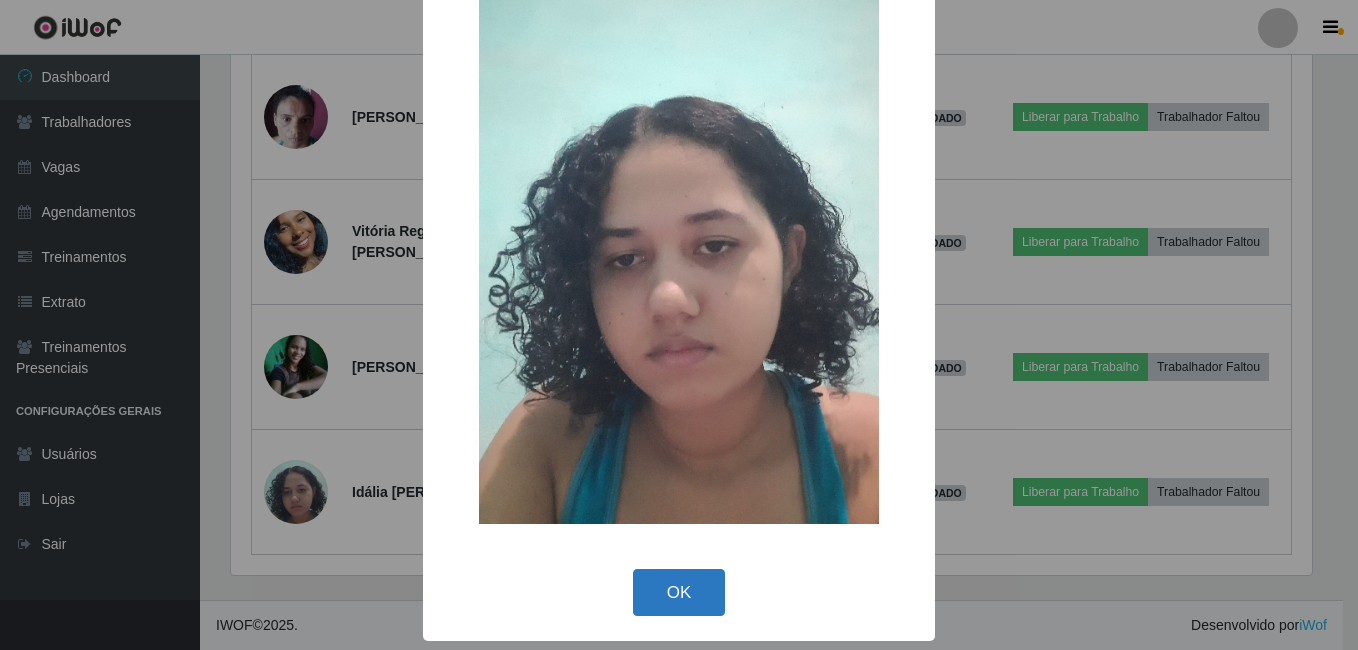 click on "OK" at bounding box center (679, 592) 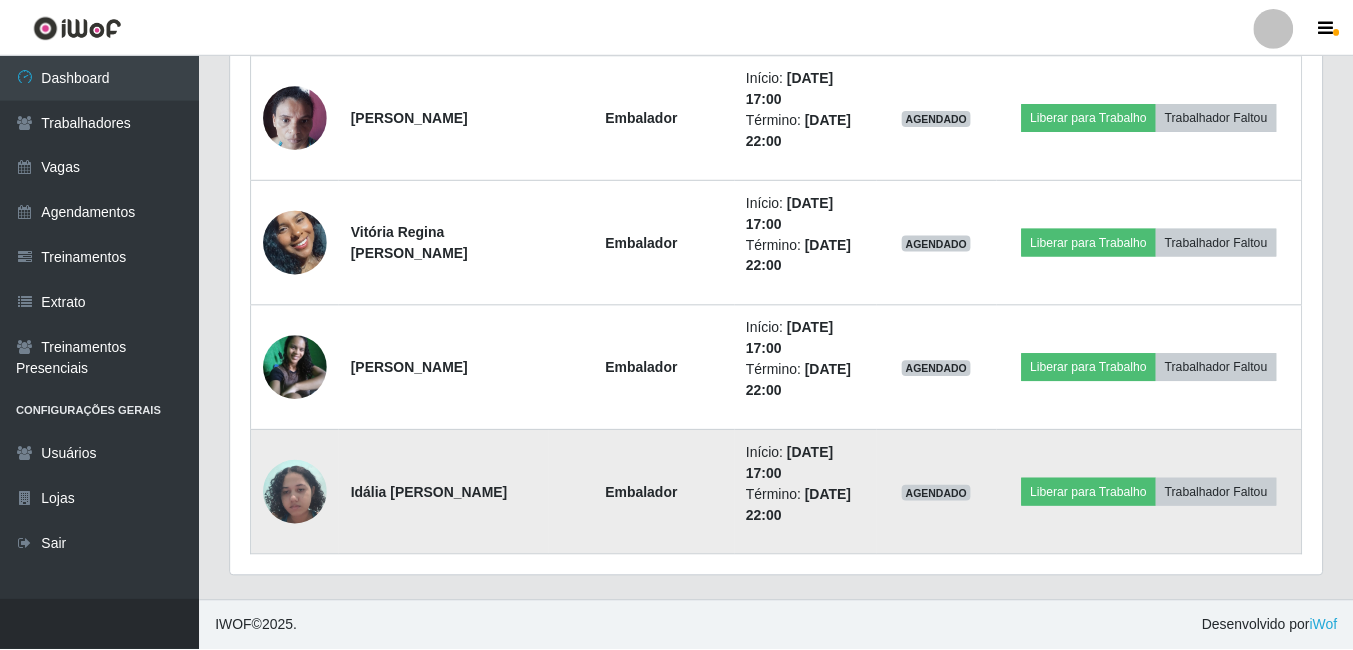 scroll, scrollTop: 999585, scrollLeft: 998909, axis: both 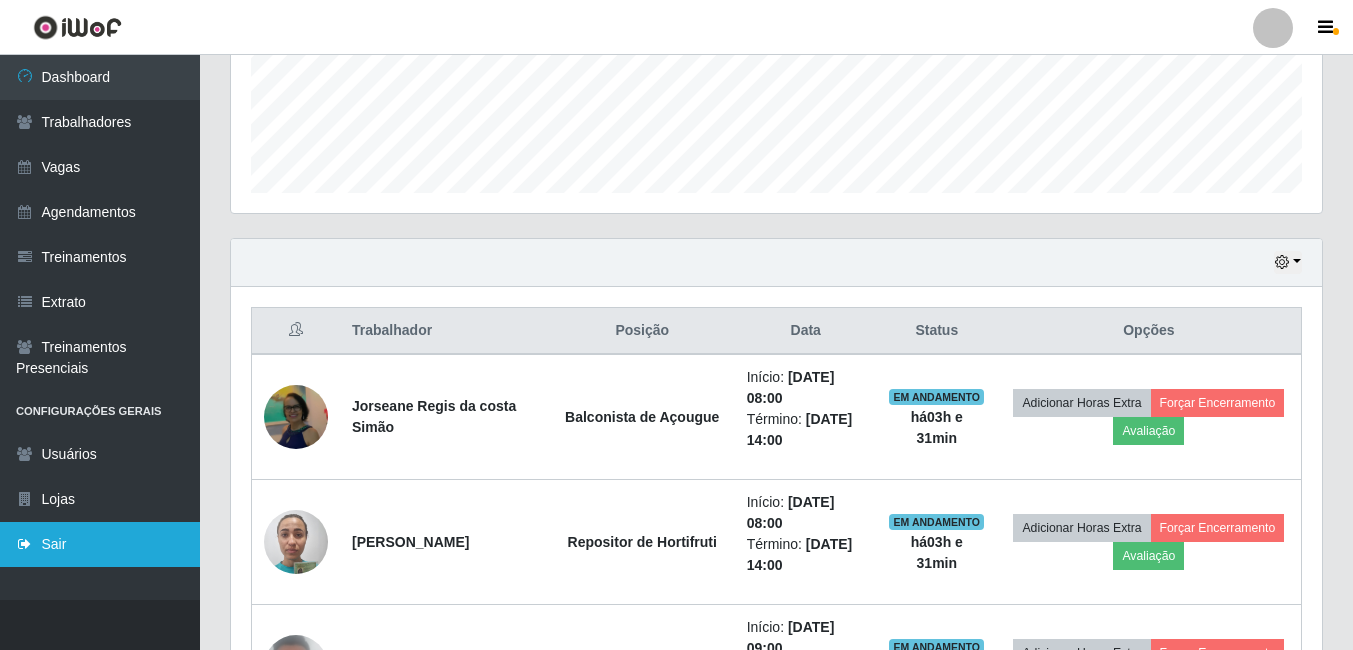 click on "Sair" at bounding box center [100, 544] 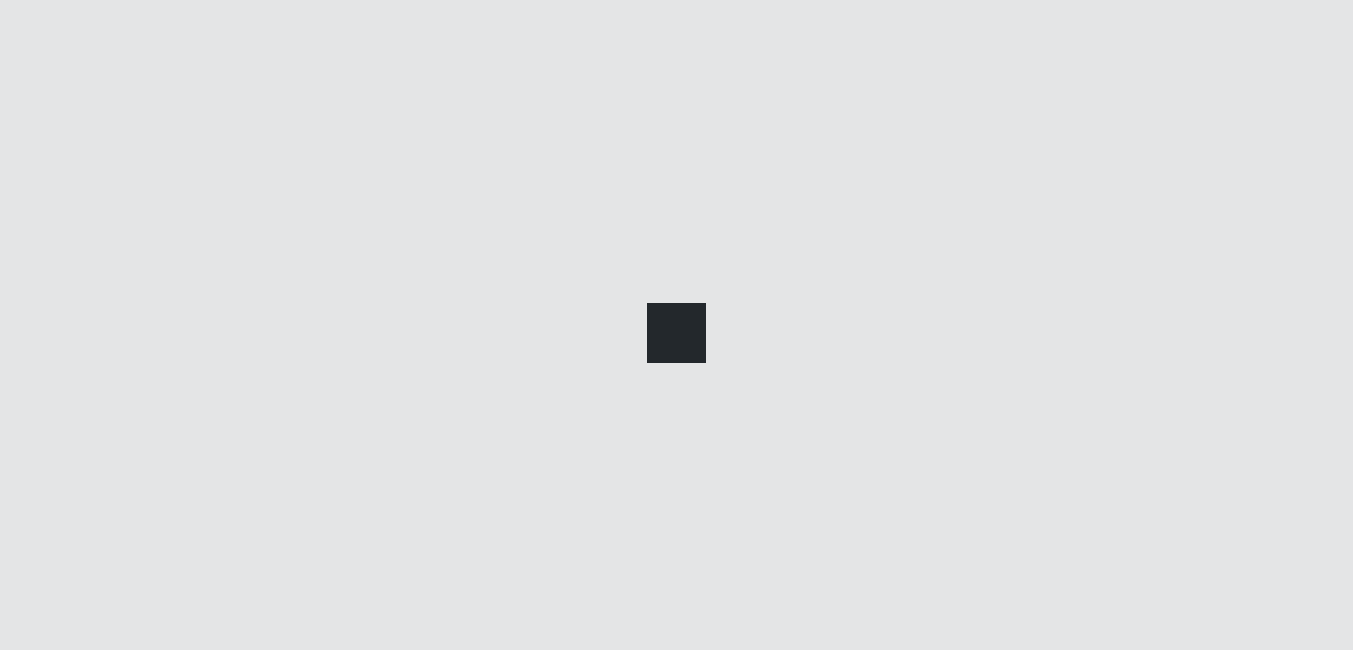 scroll, scrollTop: 0, scrollLeft: 0, axis: both 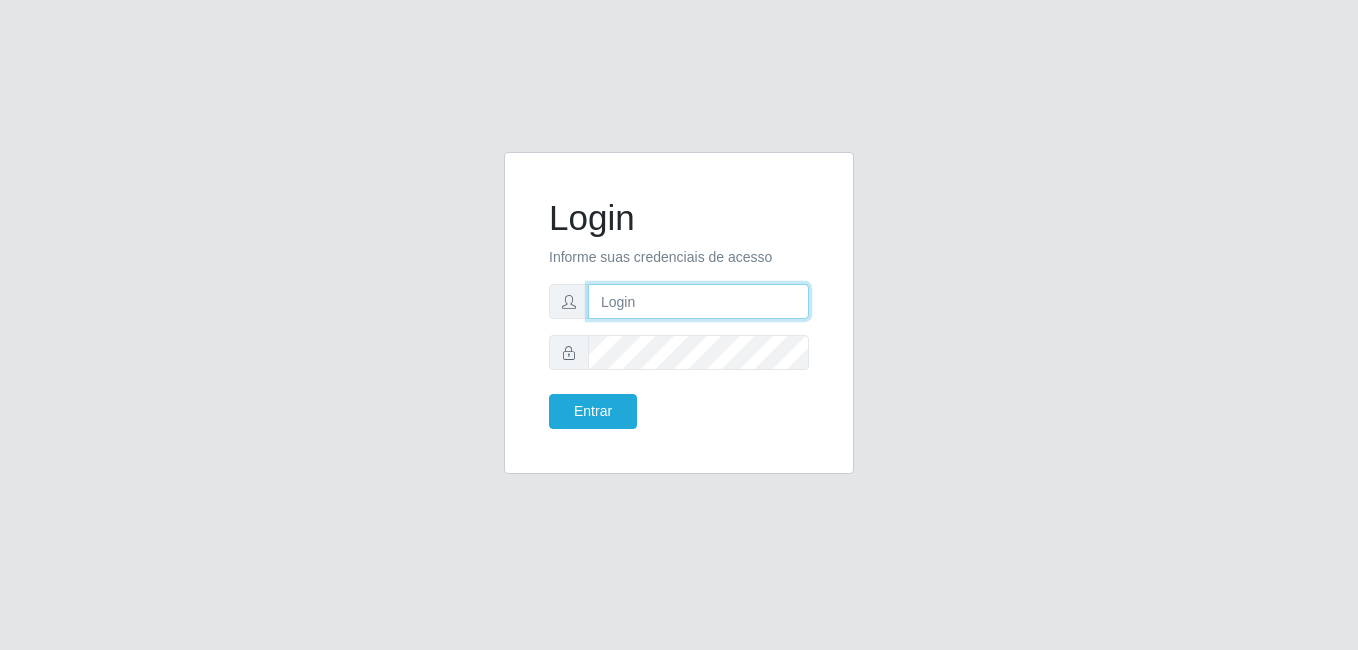 type on "[PERSON_NAME]" 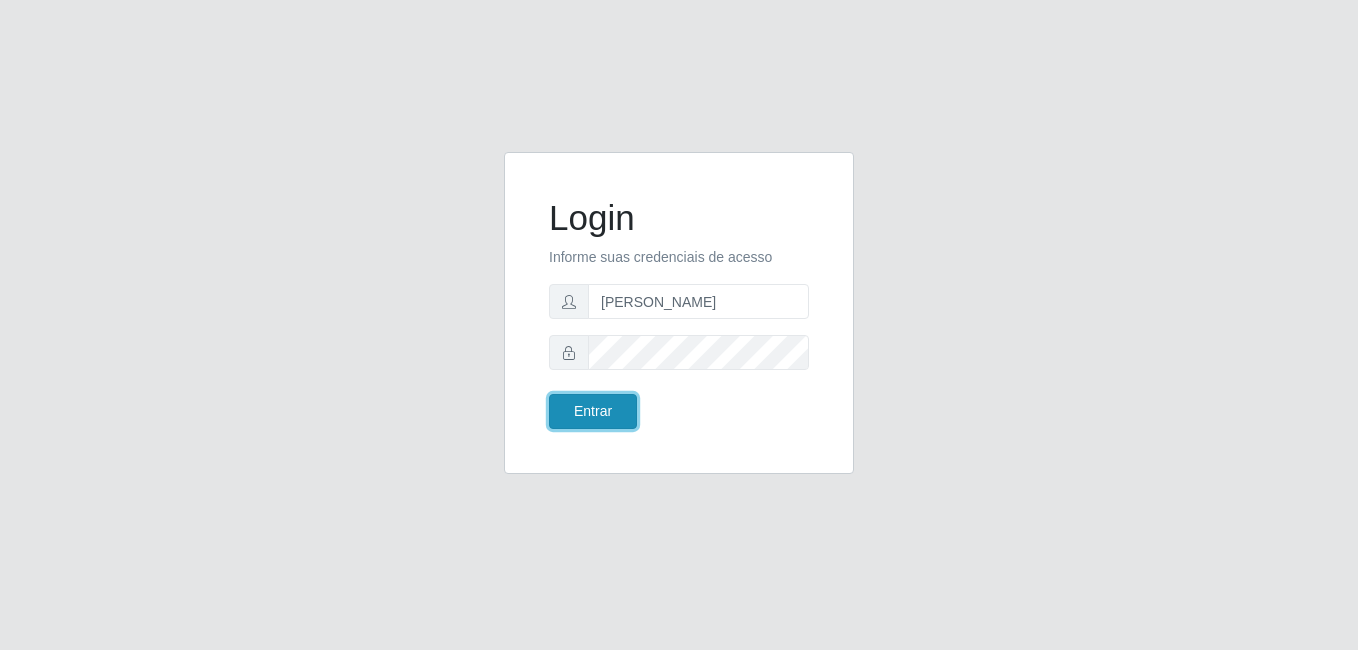 click on "Entrar" at bounding box center [593, 411] 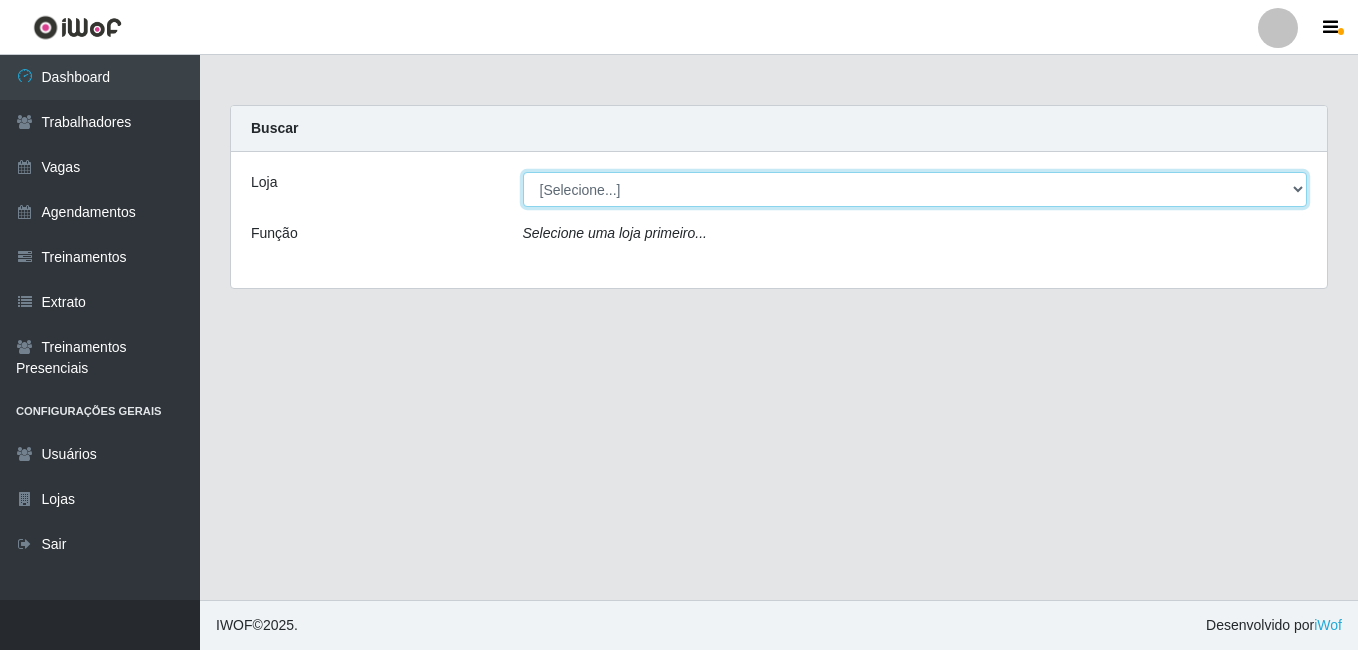 click on "[Selecione...] [PERSON_NAME]" at bounding box center (915, 189) 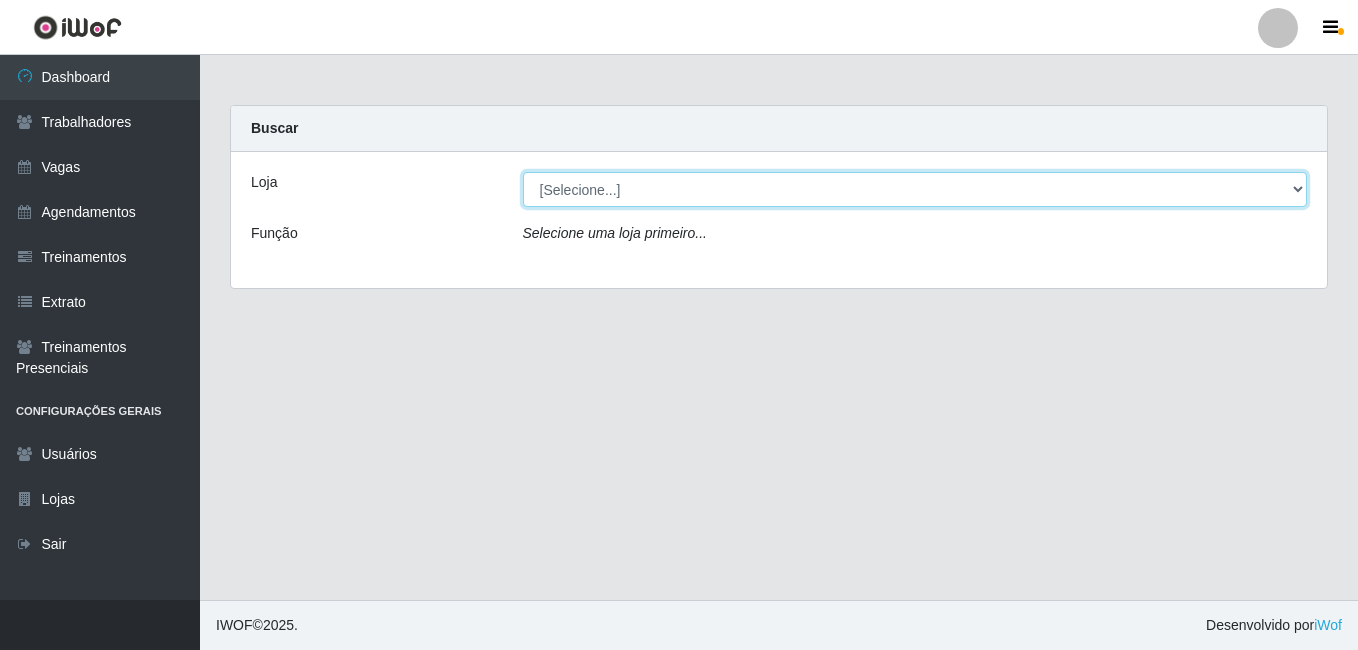 select on "230" 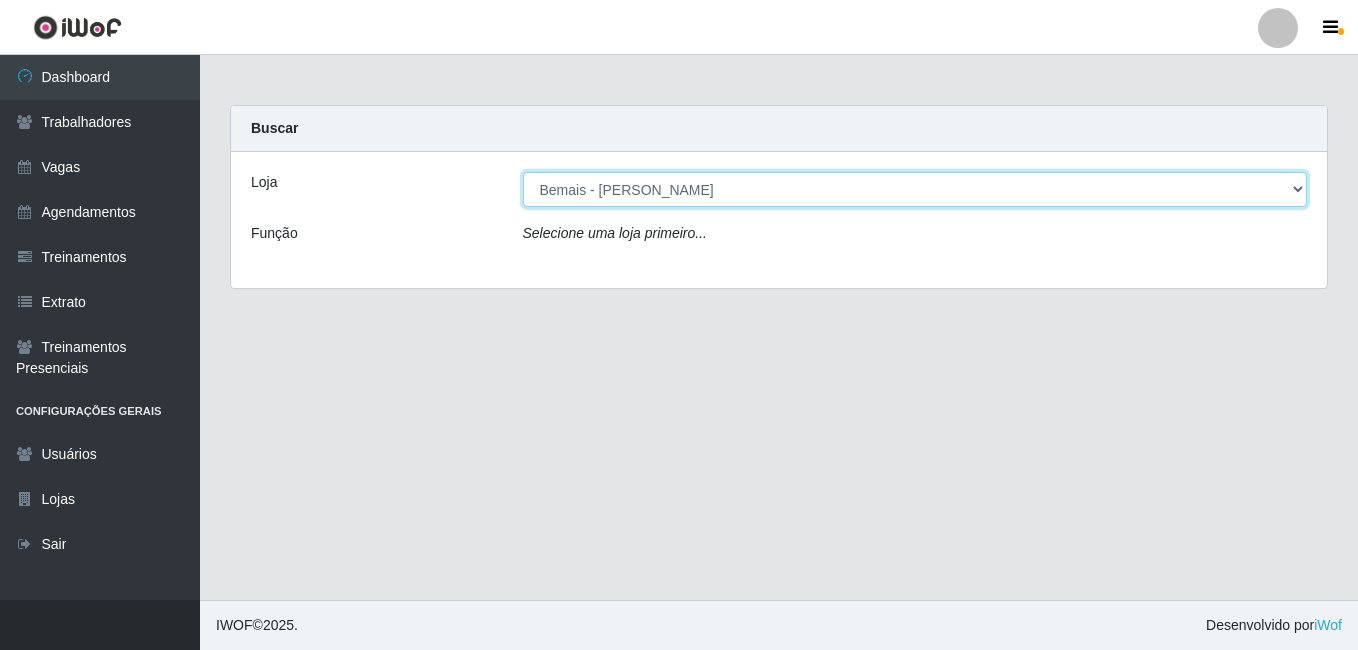 click on "[Selecione...] [PERSON_NAME]" at bounding box center [915, 189] 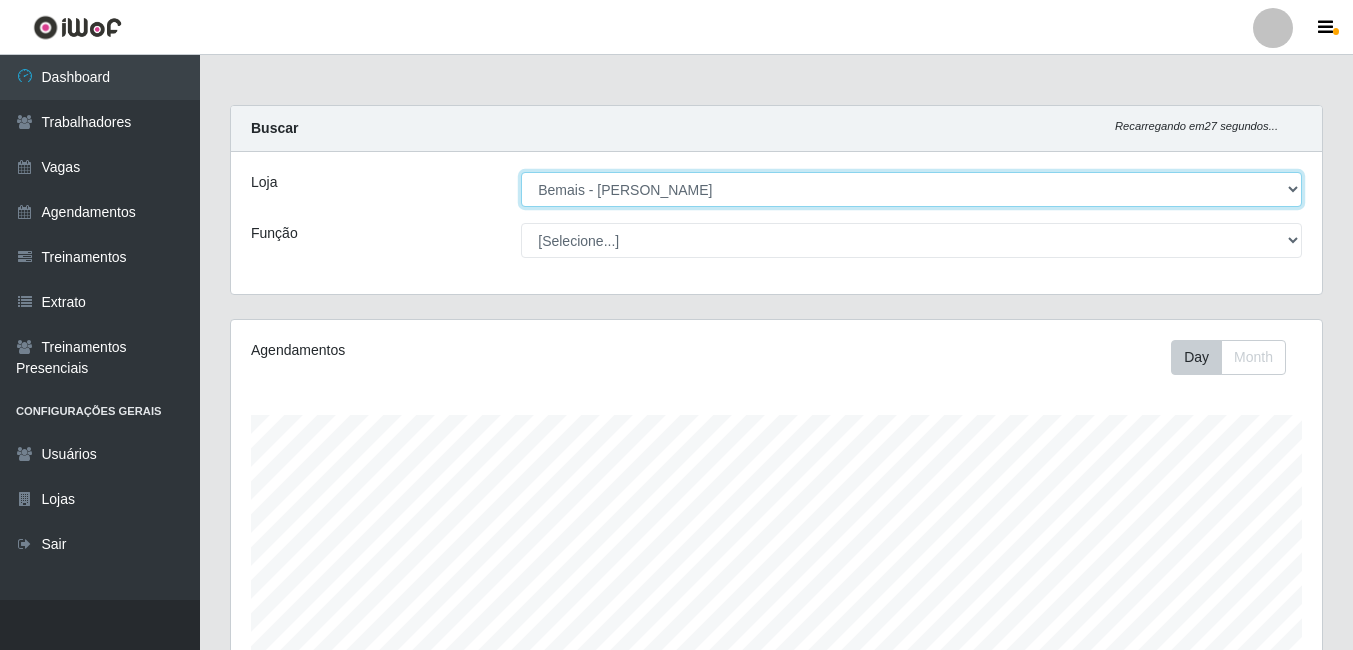 scroll, scrollTop: 999585, scrollLeft: 998909, axis: both 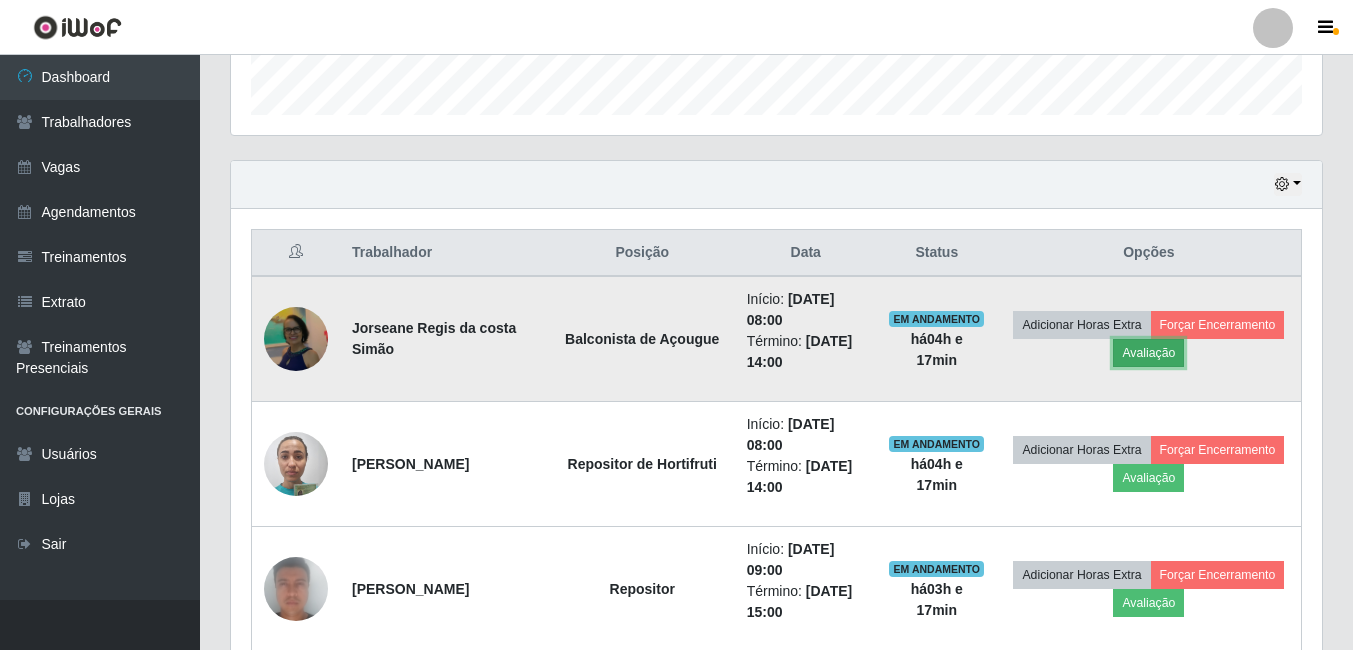 click on "Avaliação" at bounding box center [1148, 353] 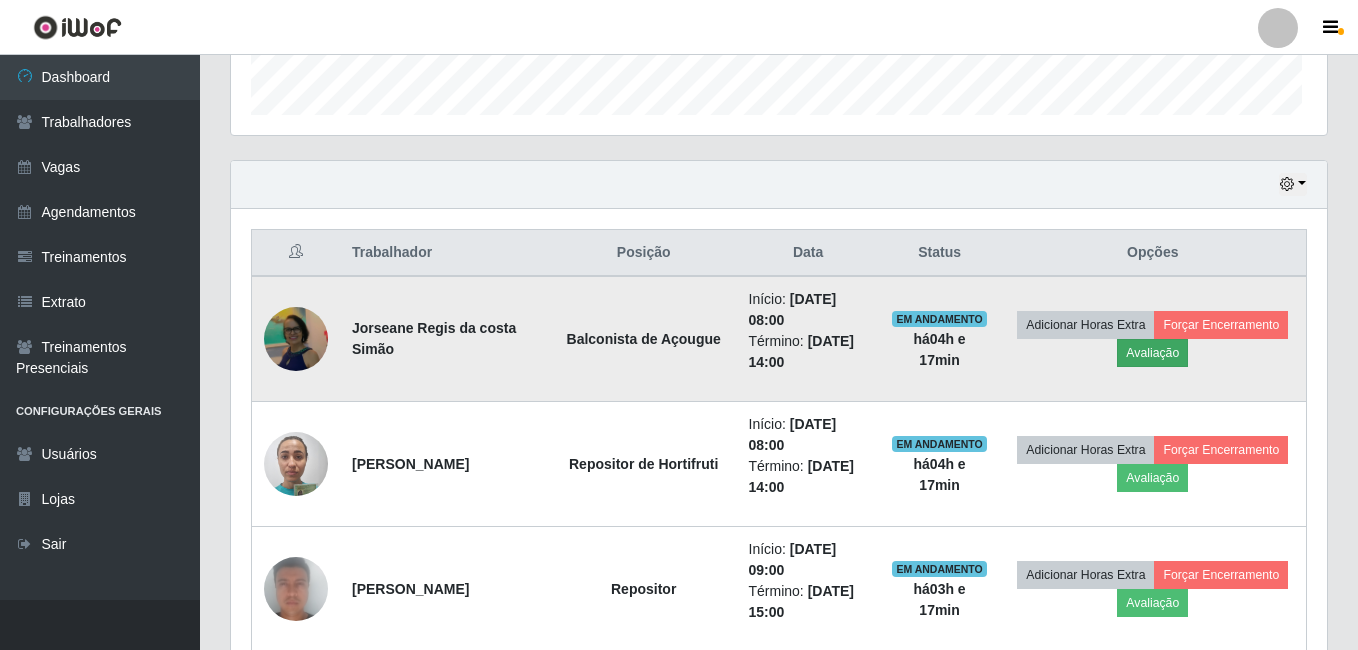 scroll, scrollTop: 999585, scrollLeft: 998919, axis: both 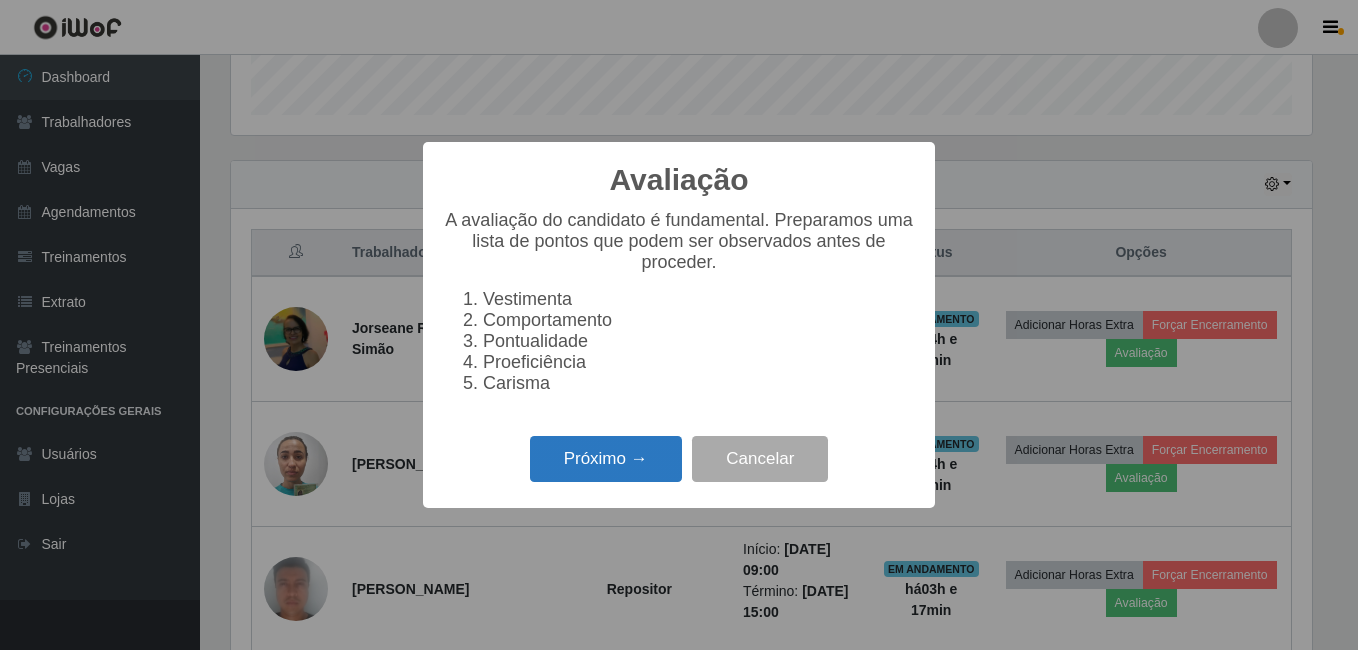 click on "Próximo →" at bounding box center [606, 459] 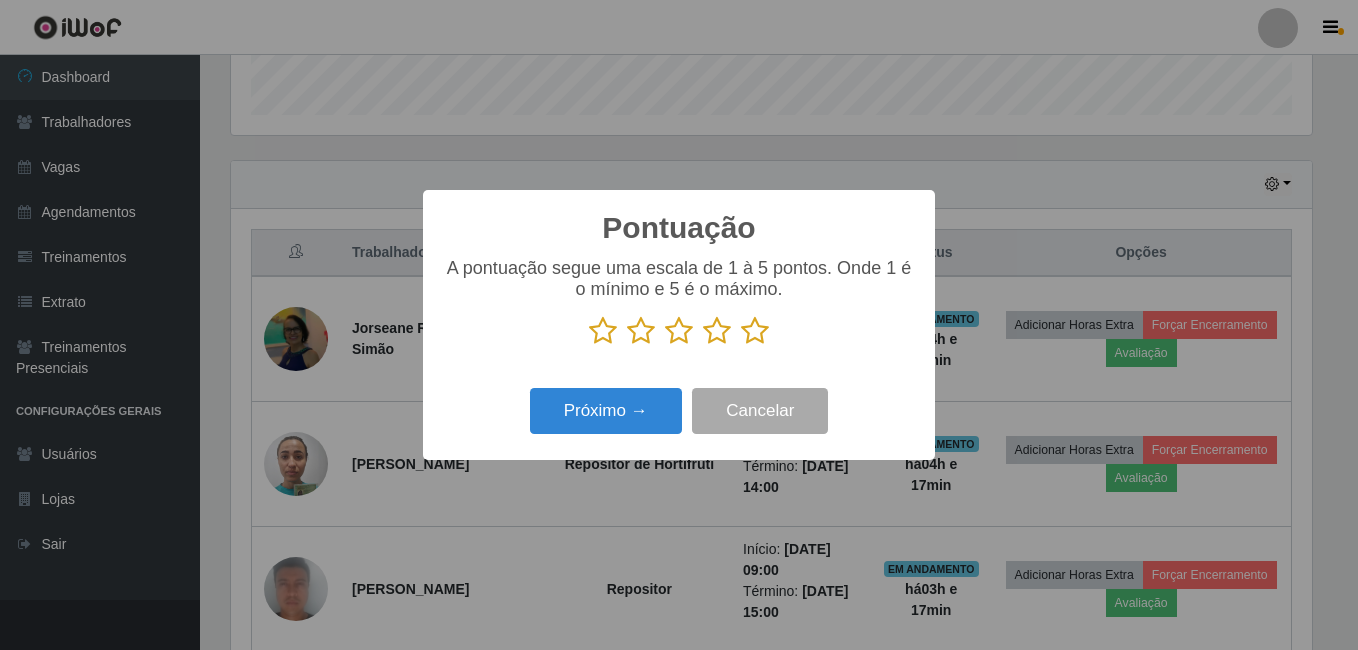 scroll, scrollTop: 999585, scrollLeft: 998919, axis: both 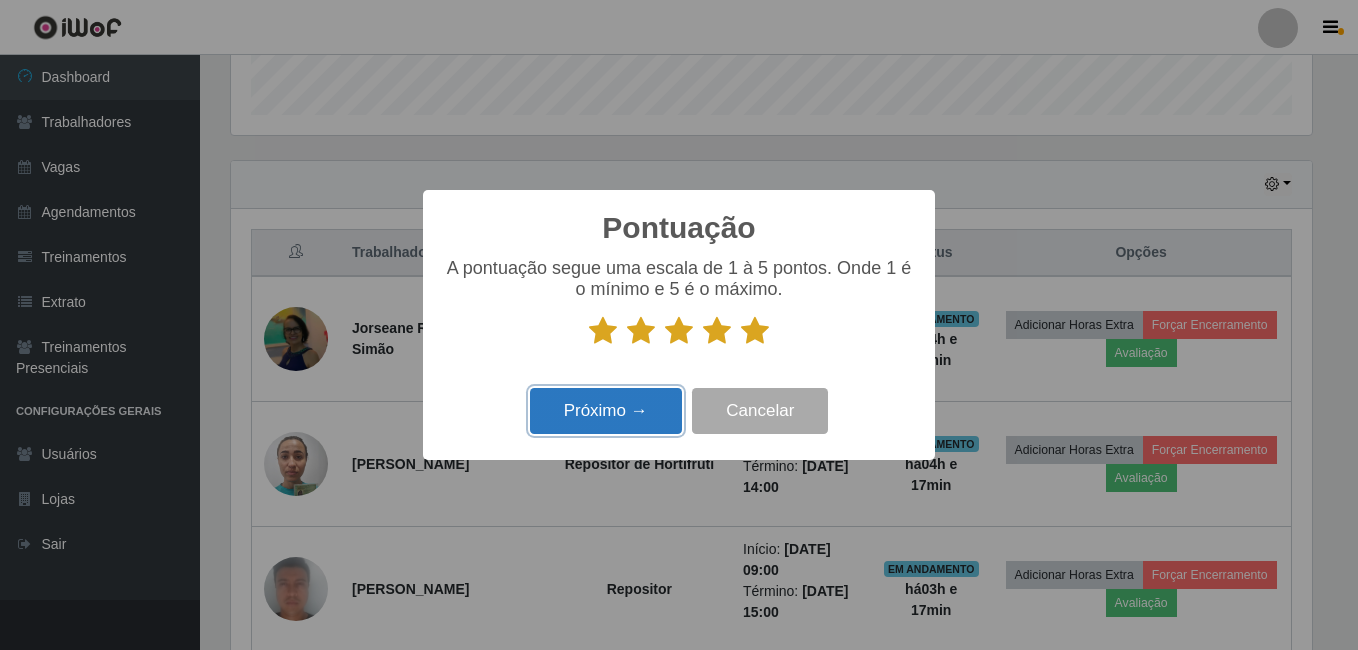 click on "Próximo →" at bounding box center [606, 411] 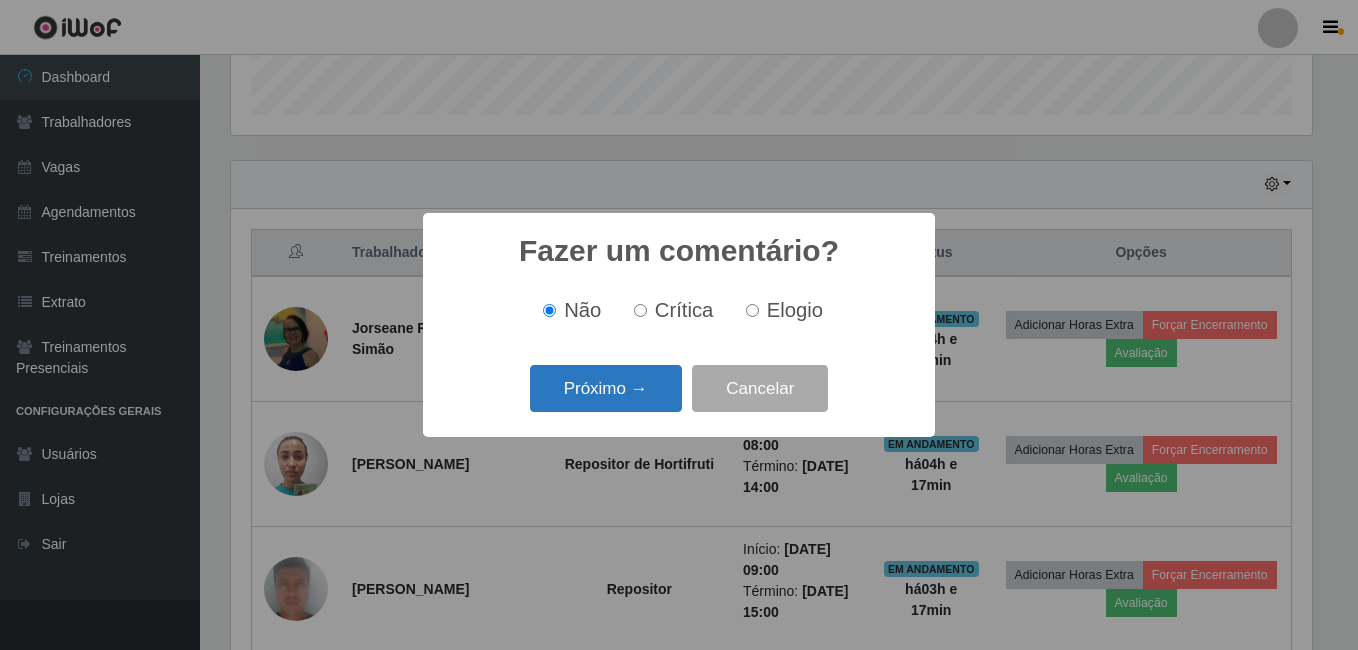click on "Próximo →" at bounding box center (606, 388) 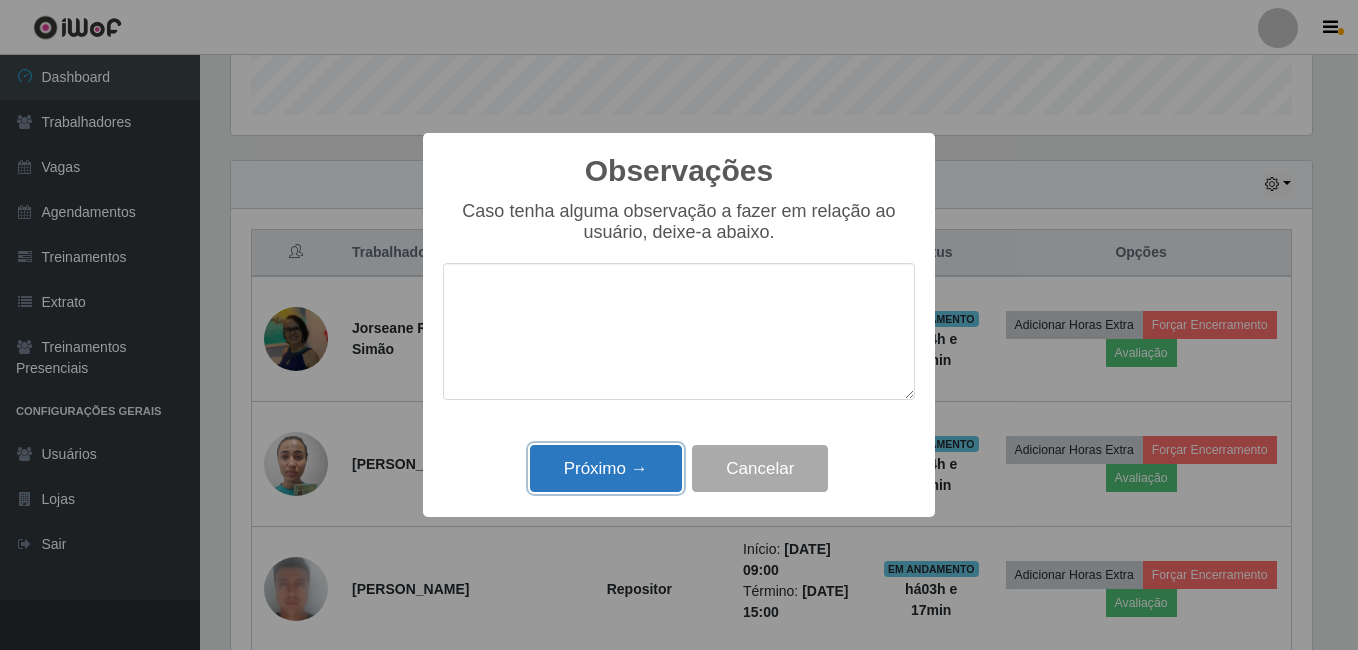 click on "Próximo →" at bounding box center (606, 468) 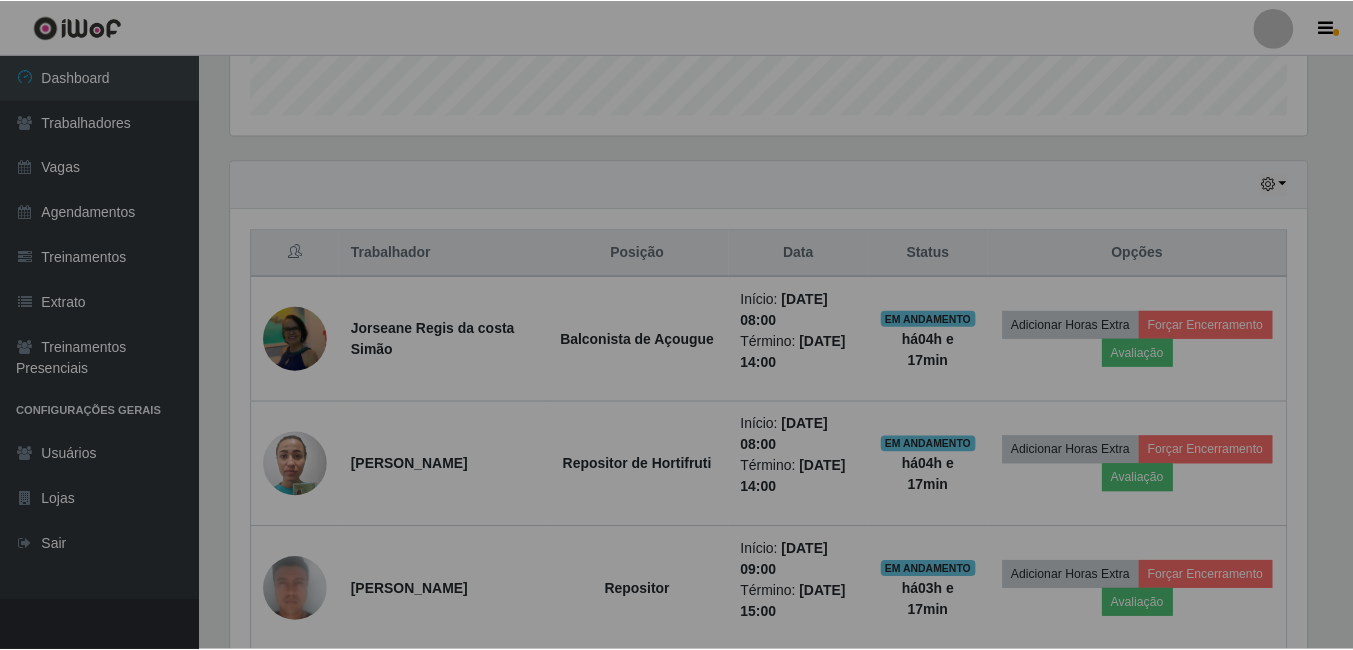 scroll, scrollTop: 999585, scrollLeft: 998909, axis: both 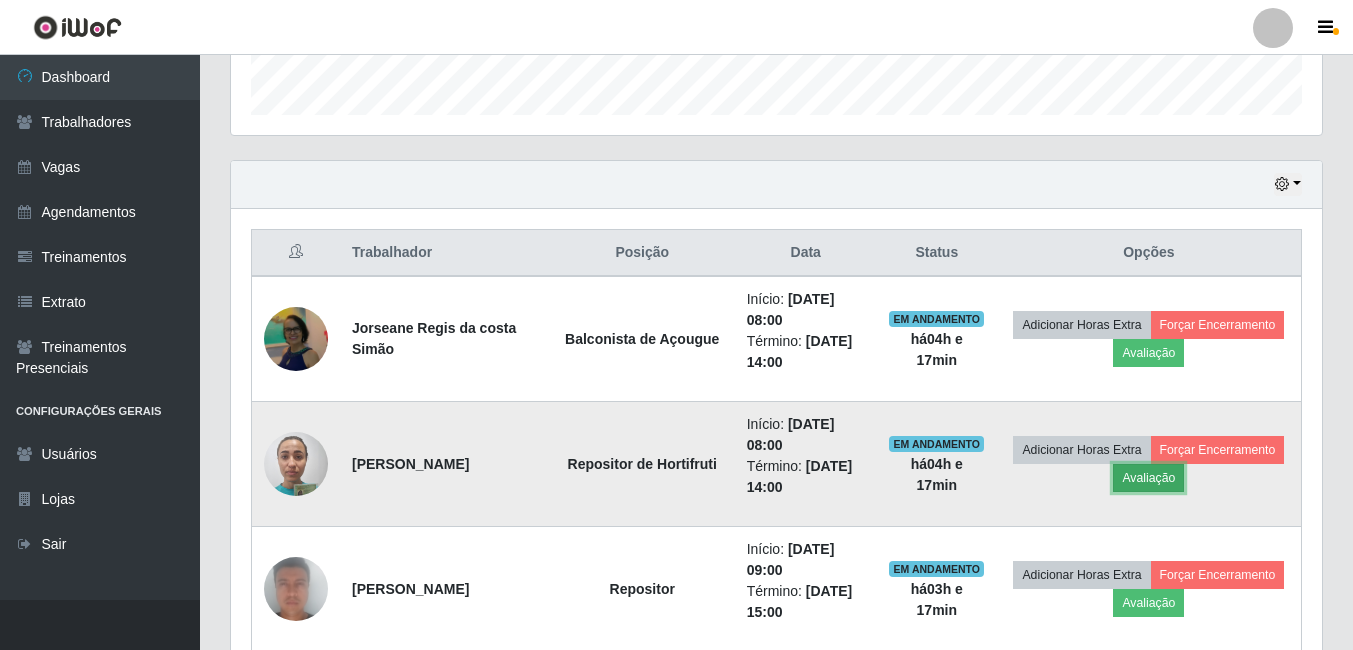 click on "Avaliação" at bounding box center [1148, 478] 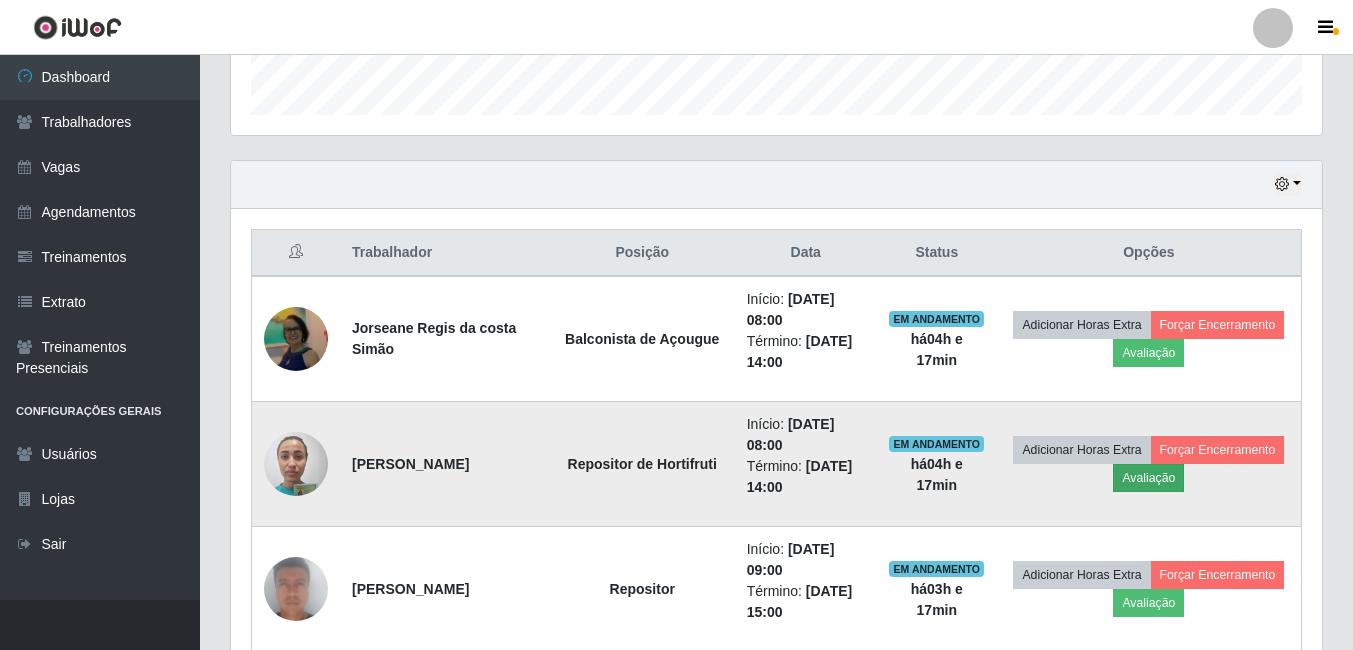 scroll, scrollTop: 999585, scrollLeft: 998919, axis: both 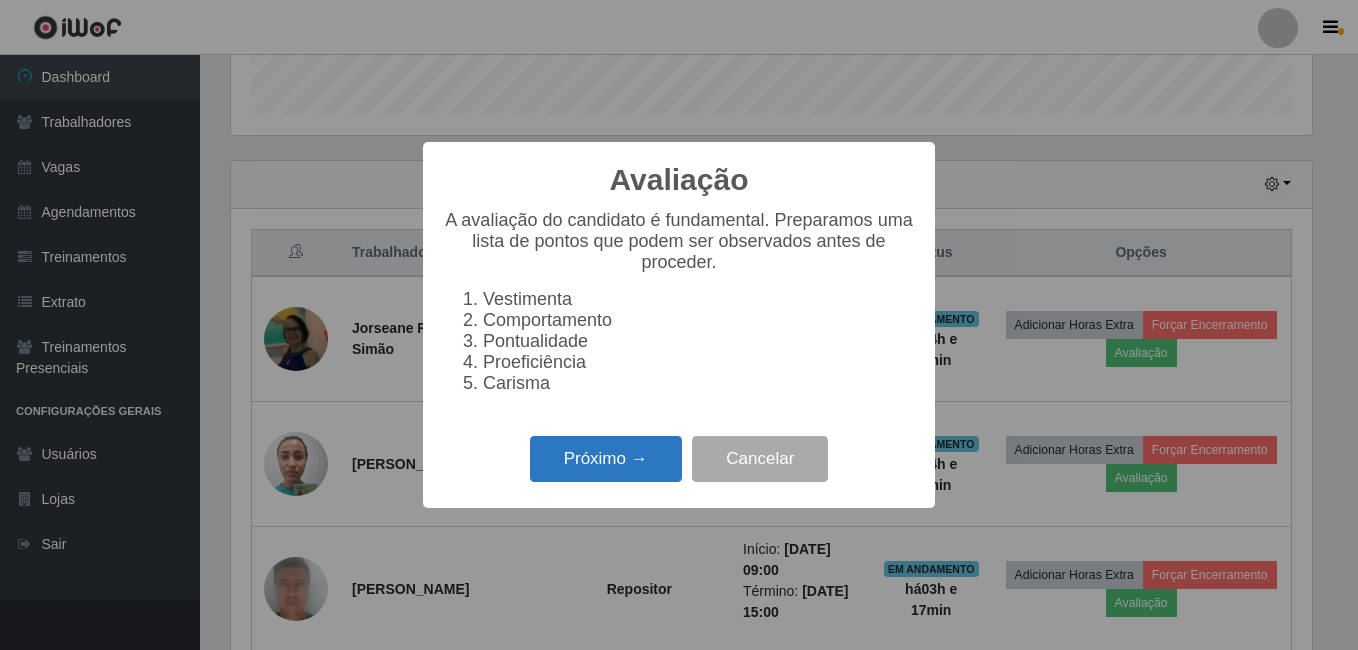 click on "Próximo →" at bounding box center [606, 459] 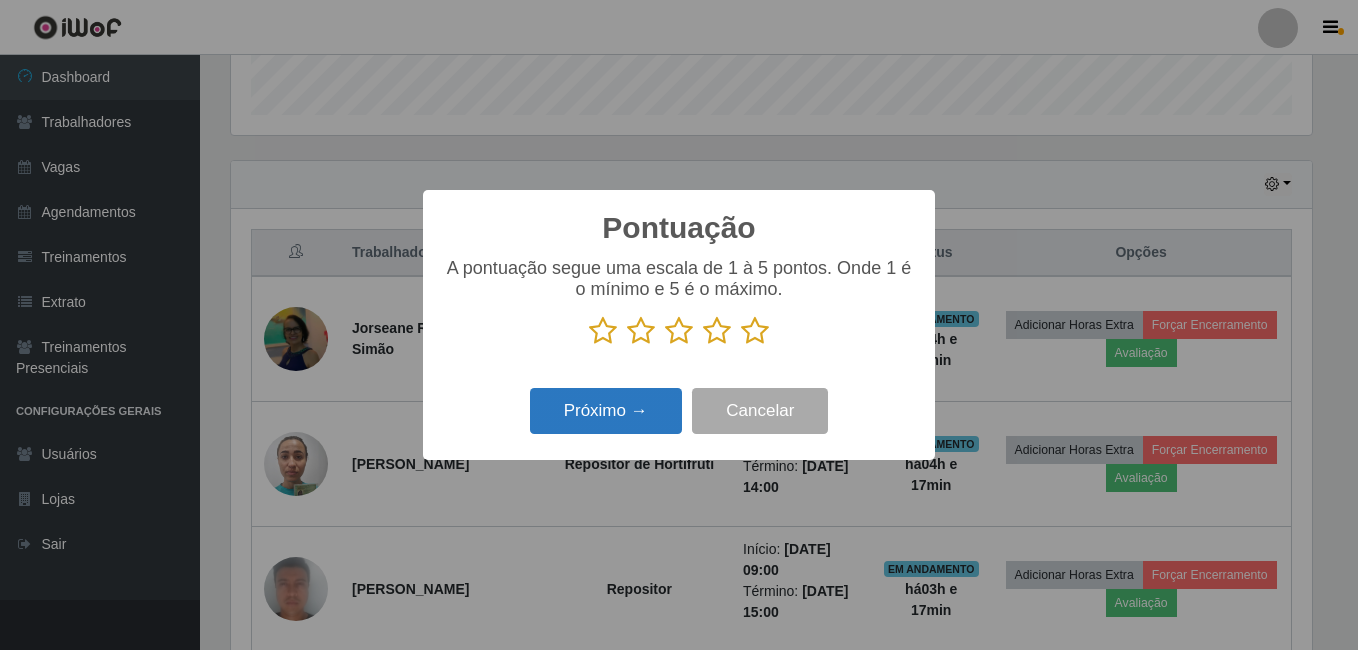 scroll, scrollTop: 999585, scrollLeft: 998919, axis: both 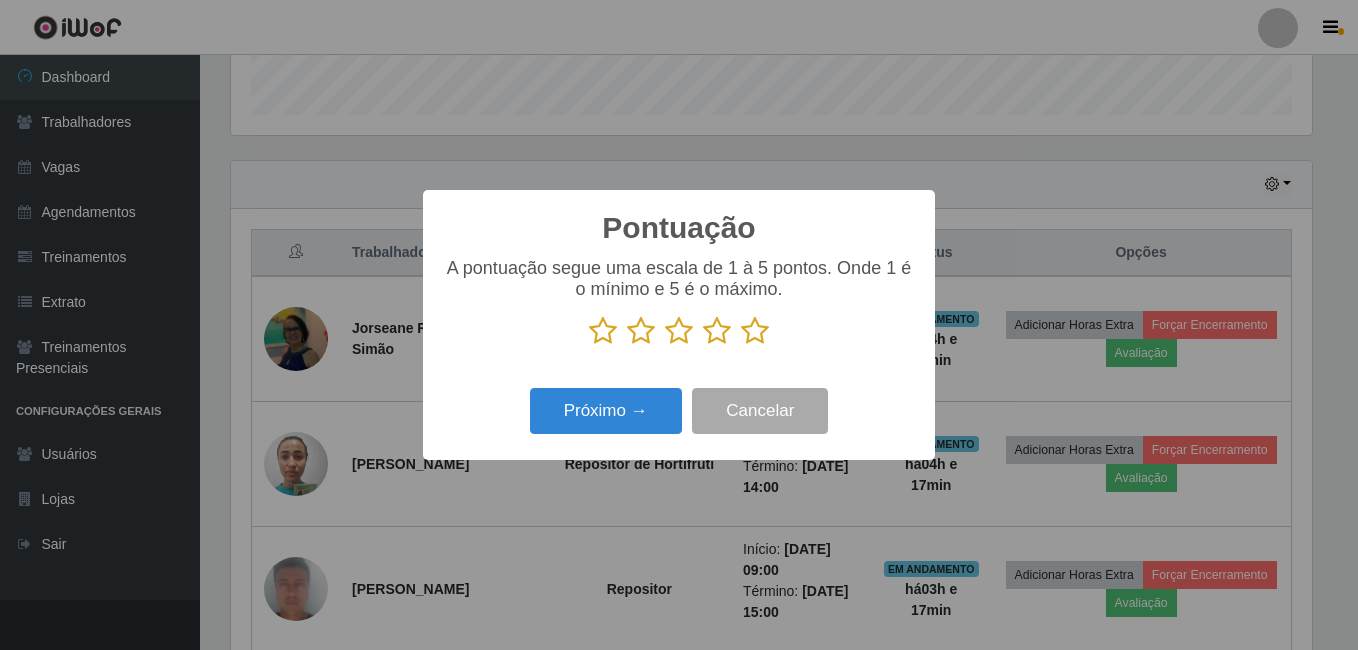 click at bounding box center (755, 331) 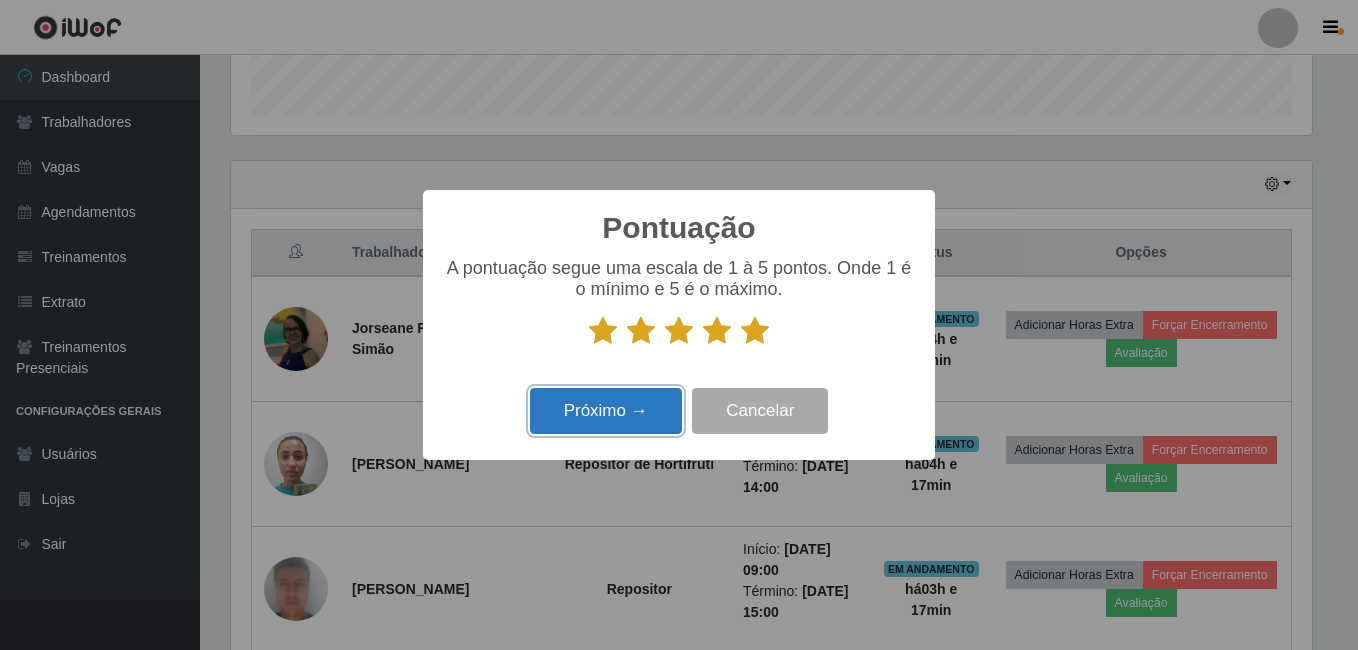 click on "Próximo →" at bounding box center (606, 411) 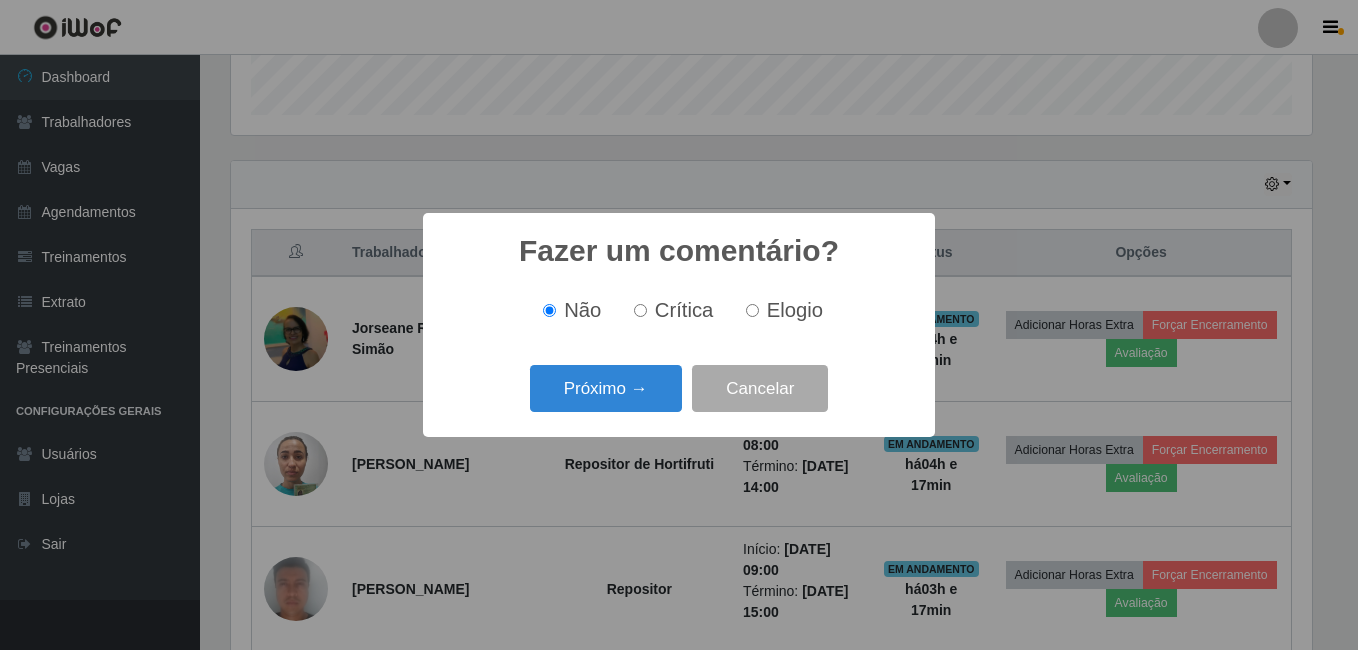 click on "Próximo →" at bounding box center [606, 388] 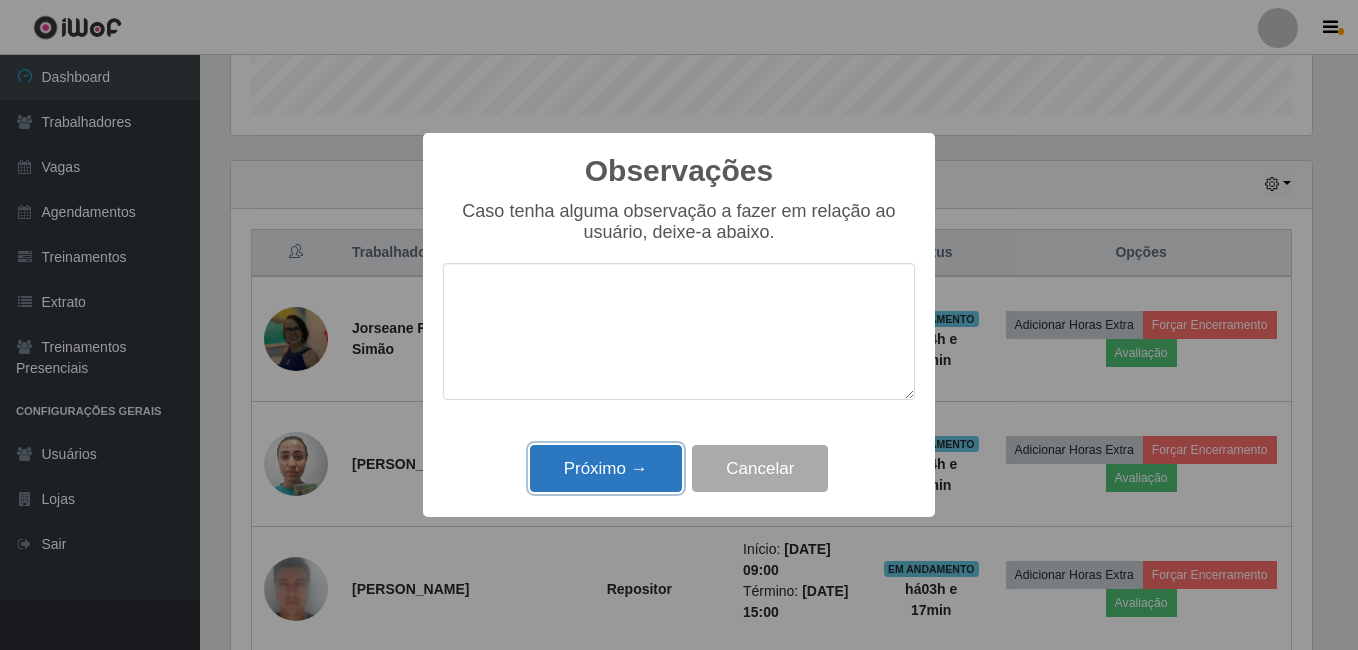 click on "Próximo →" at bounding box center (606, 468) 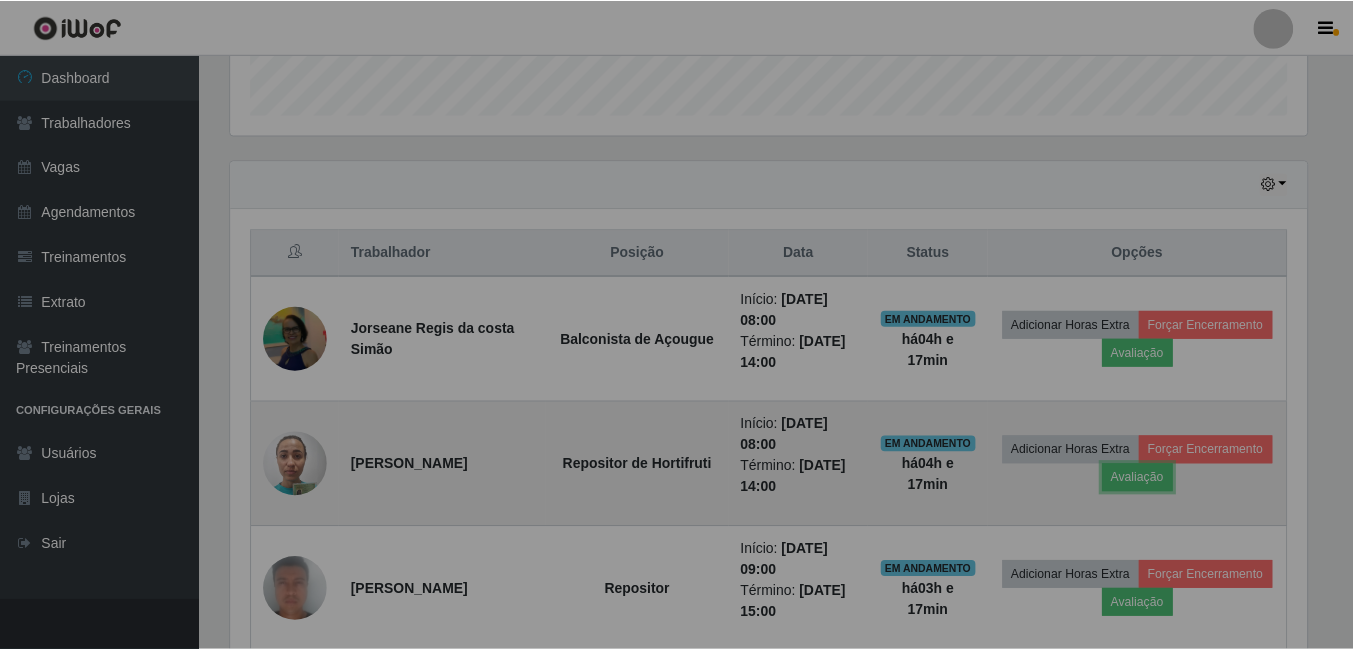 scroll, scrollTop: 999585, scrollLeft: 998909, axis: both 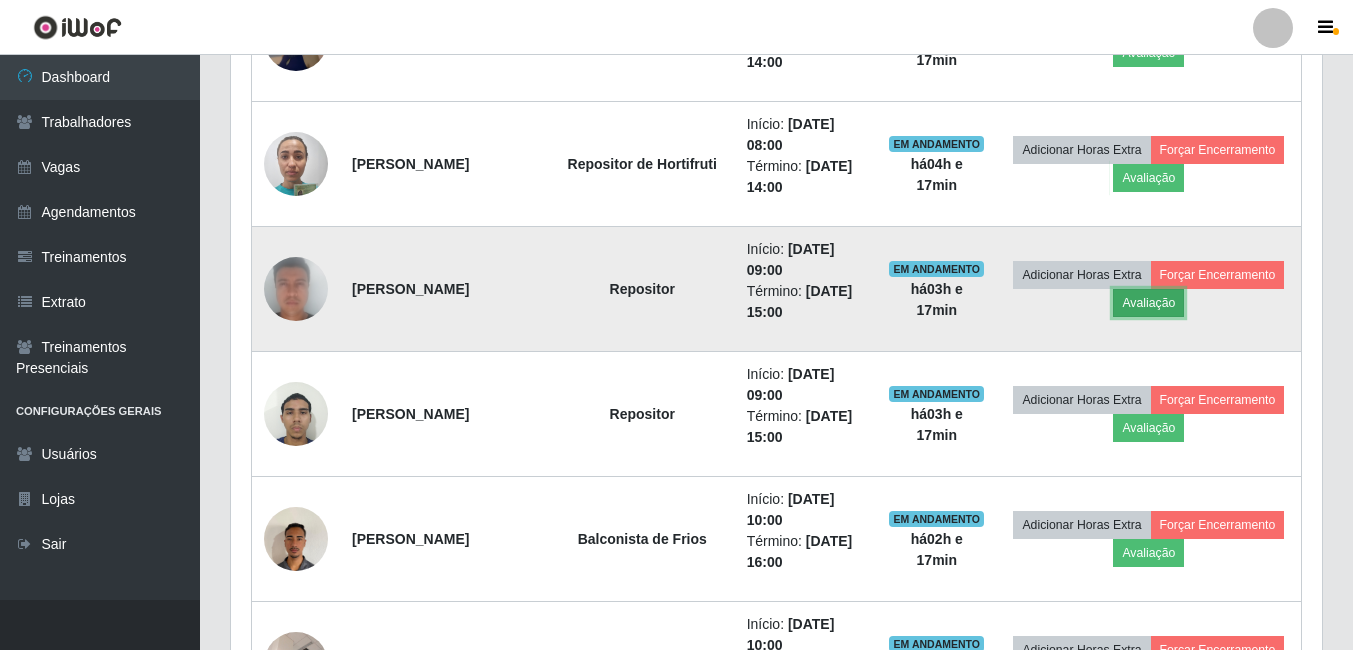 click on "Avaliação" at bounding box center (1148, 303) 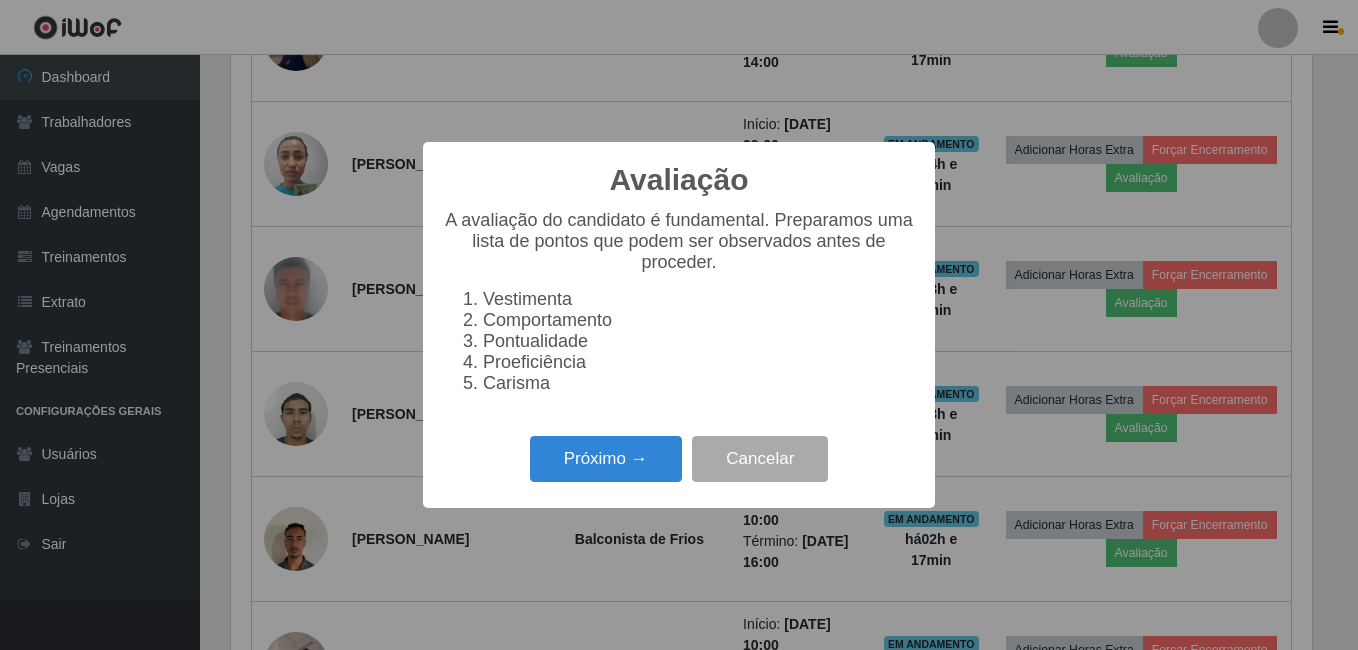 scroll, scrollTop: 999585, scrollLeft: 998919, axis: both 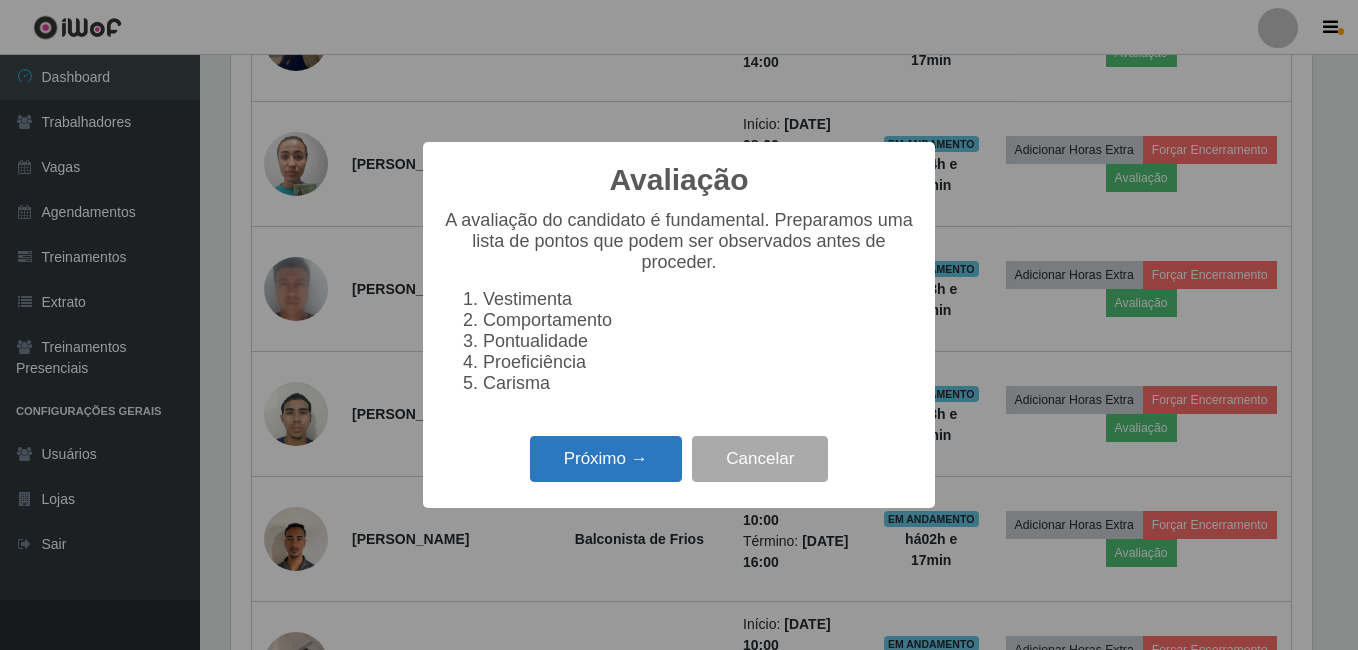click on "Próximo →" at bounding box center (606, 459) 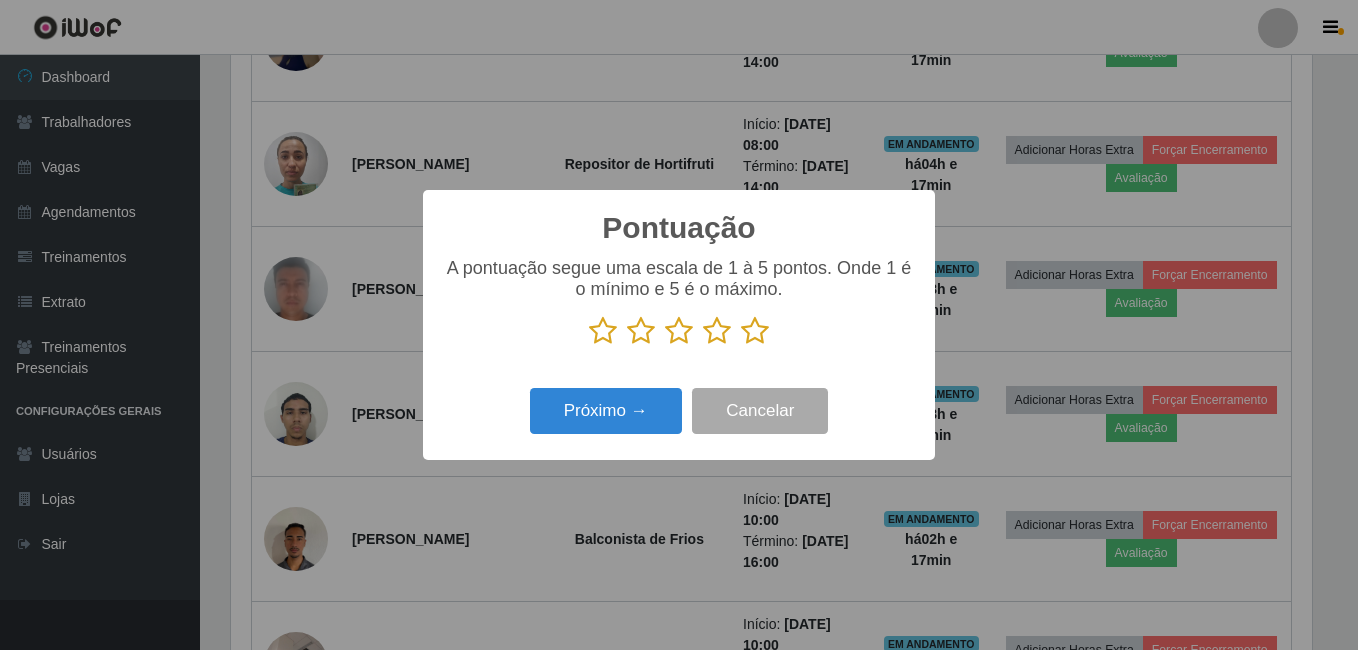 scroll, scrollTop: 999585, scrollLeft: 998919, axis: both 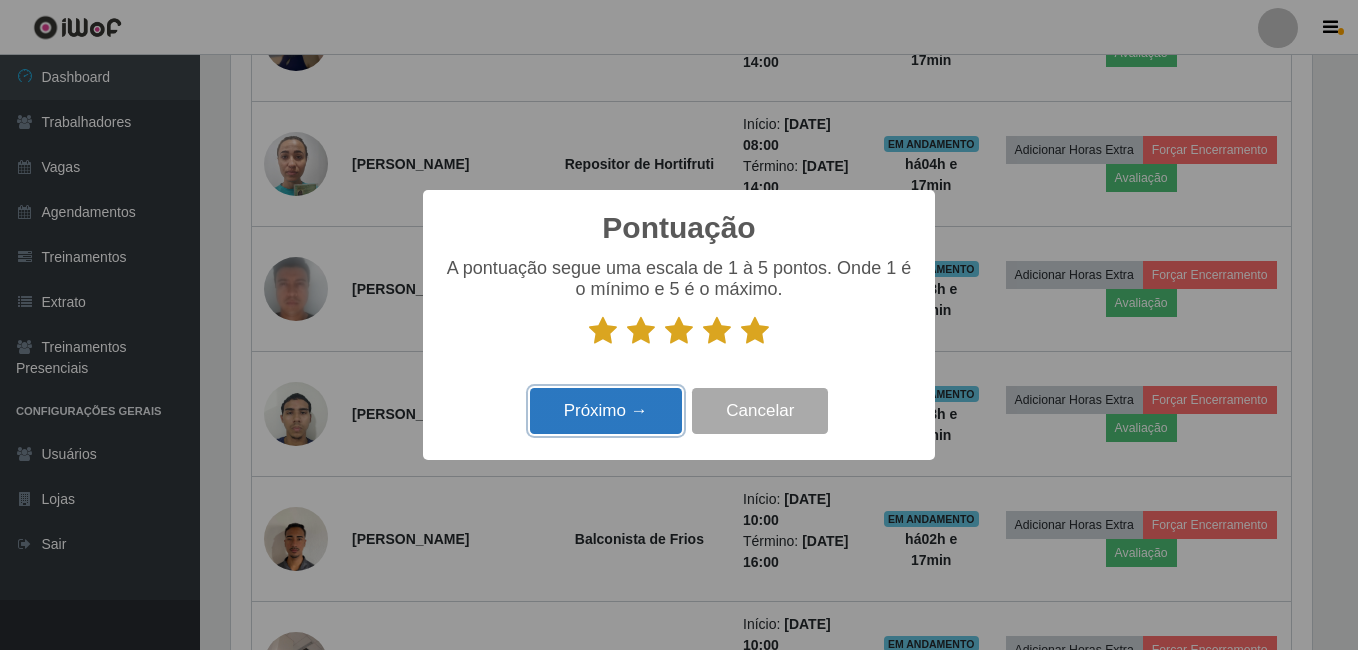 click on "Próximo →" at bounding box center (606, 411) 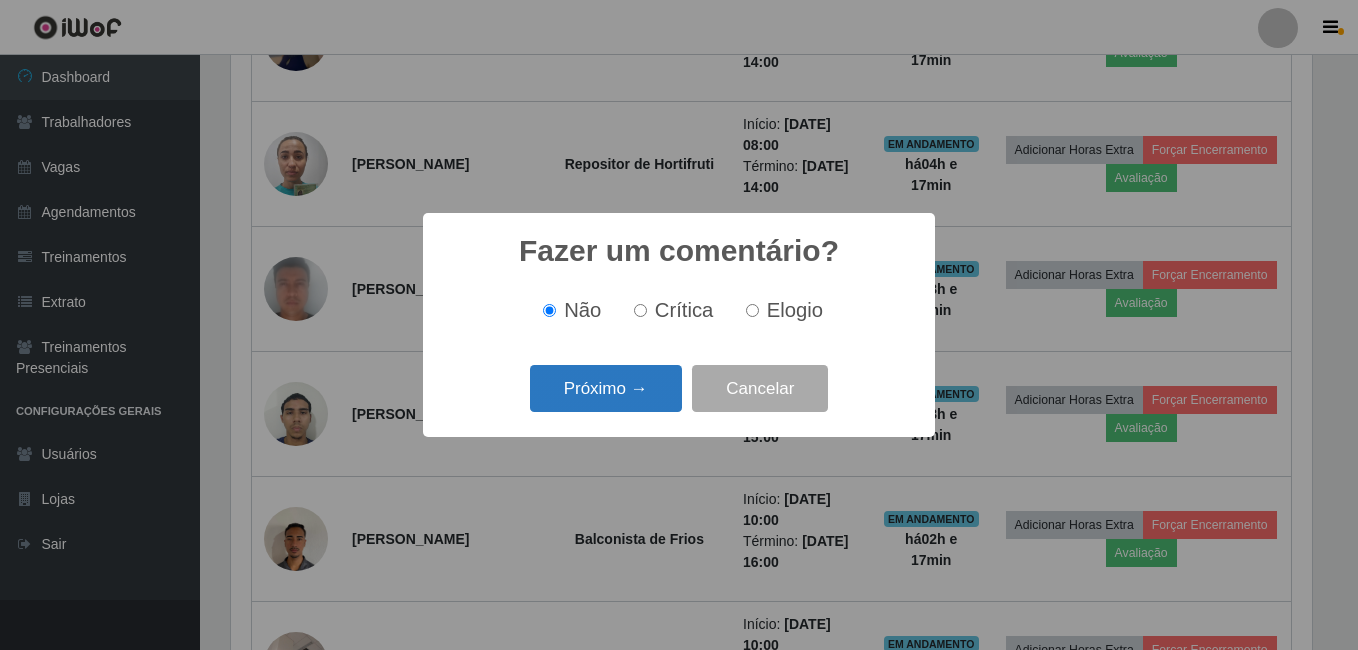 click on "Próximo →" at bounding box center [606, 388] 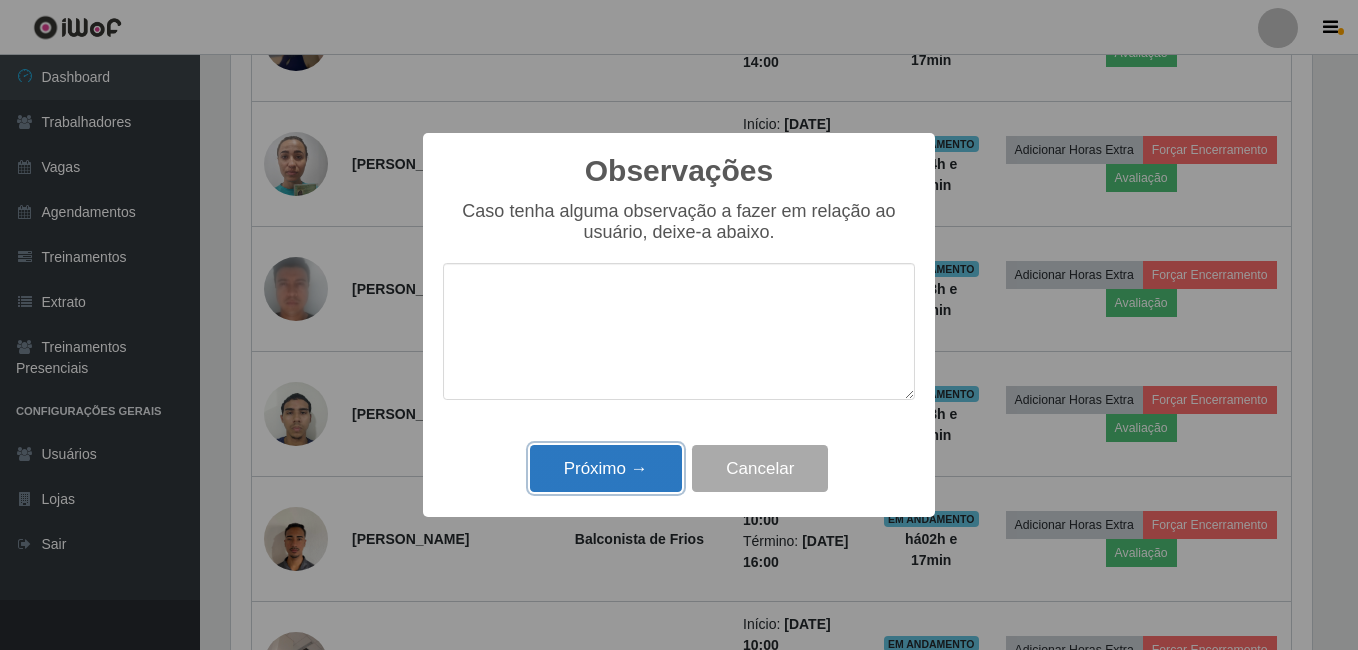 drag, startPoint x: 607, startPoint y: 464, endPoint x: 653, endPoint y: 469, distance: 46.270943 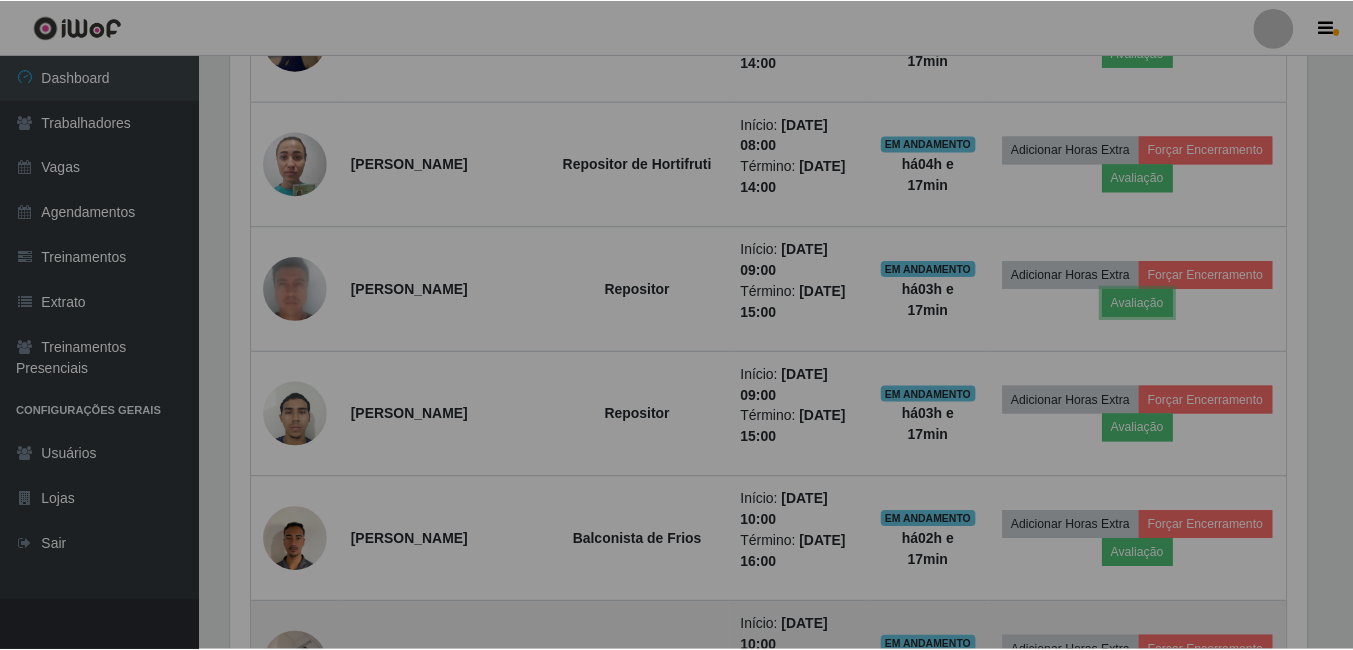 scroll, scrollTop: 999585, scrollLeft: 998909, axis: both 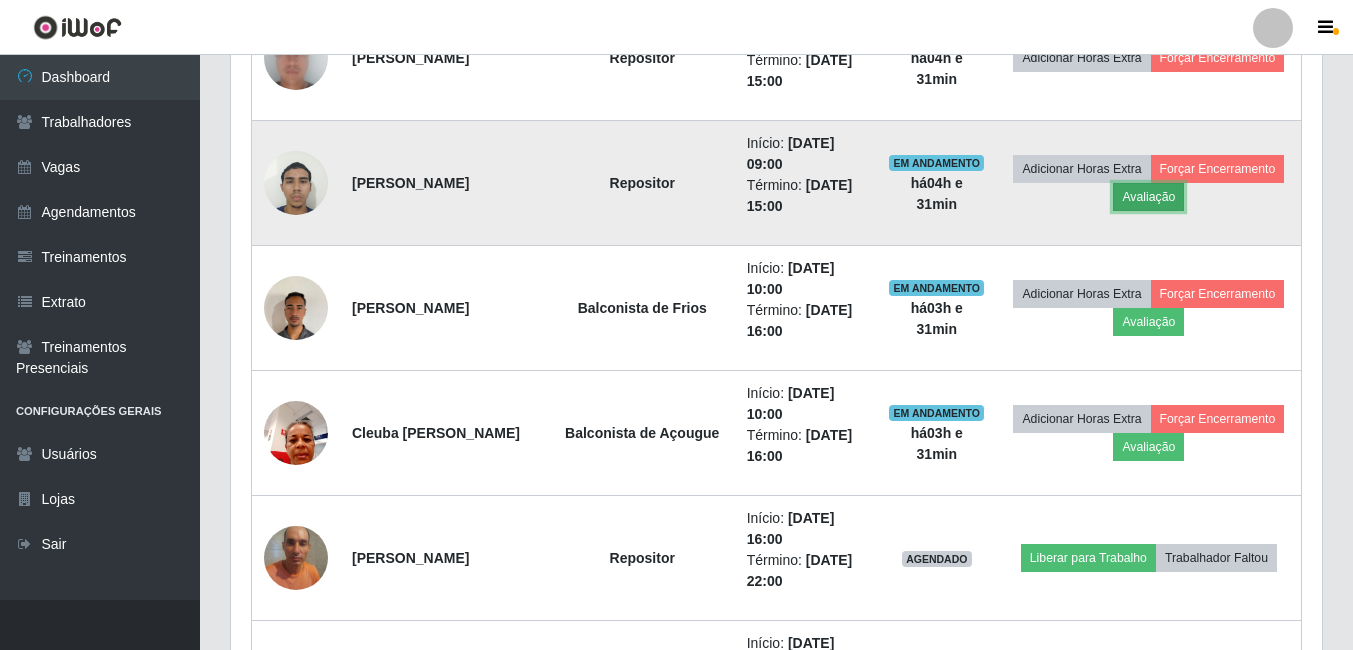 click on "Avaliação" at bounding box center (1148, 197) 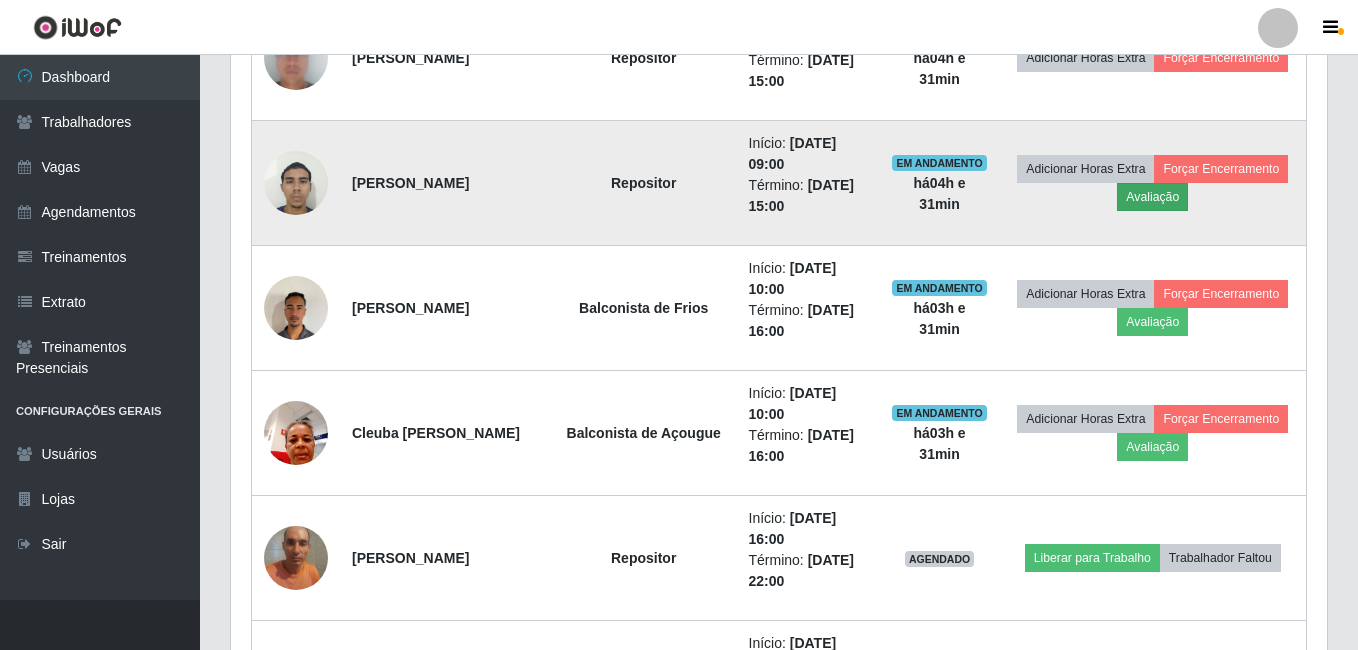 scroll, scrollTop: 999585, scrollLeft: 998919, axis: both 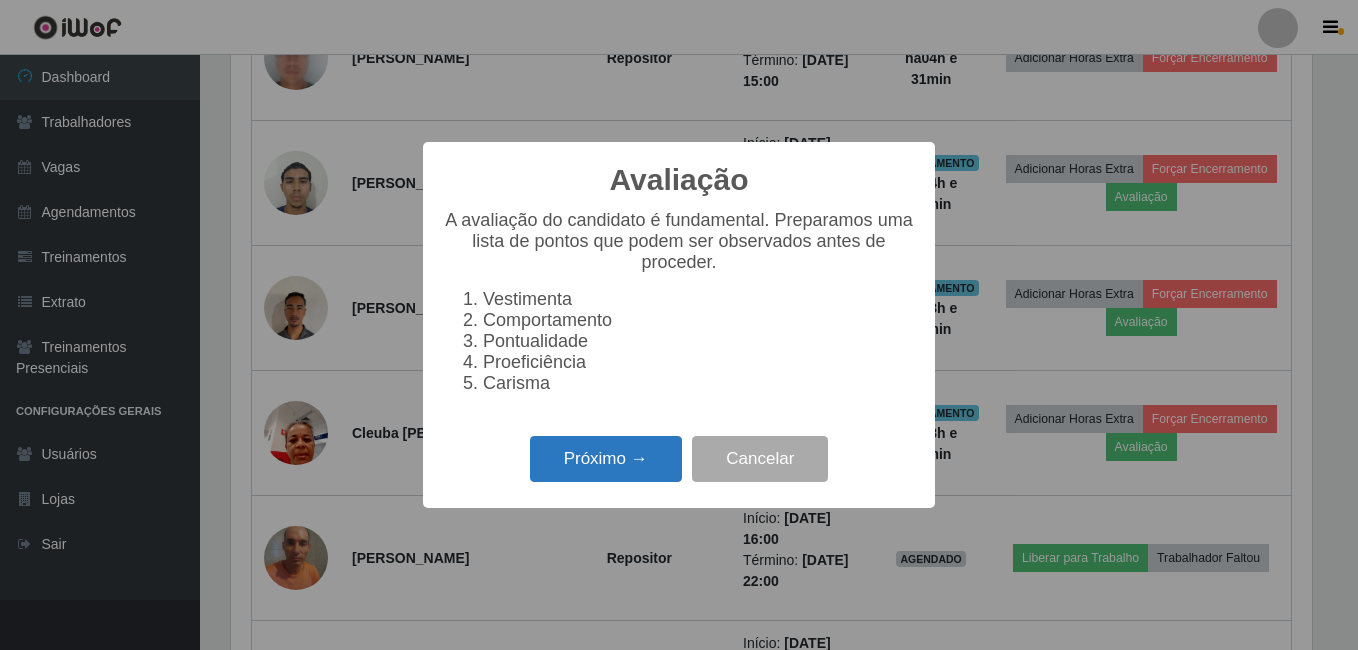 click on "Próximo →" at bounding box center [606, 459] 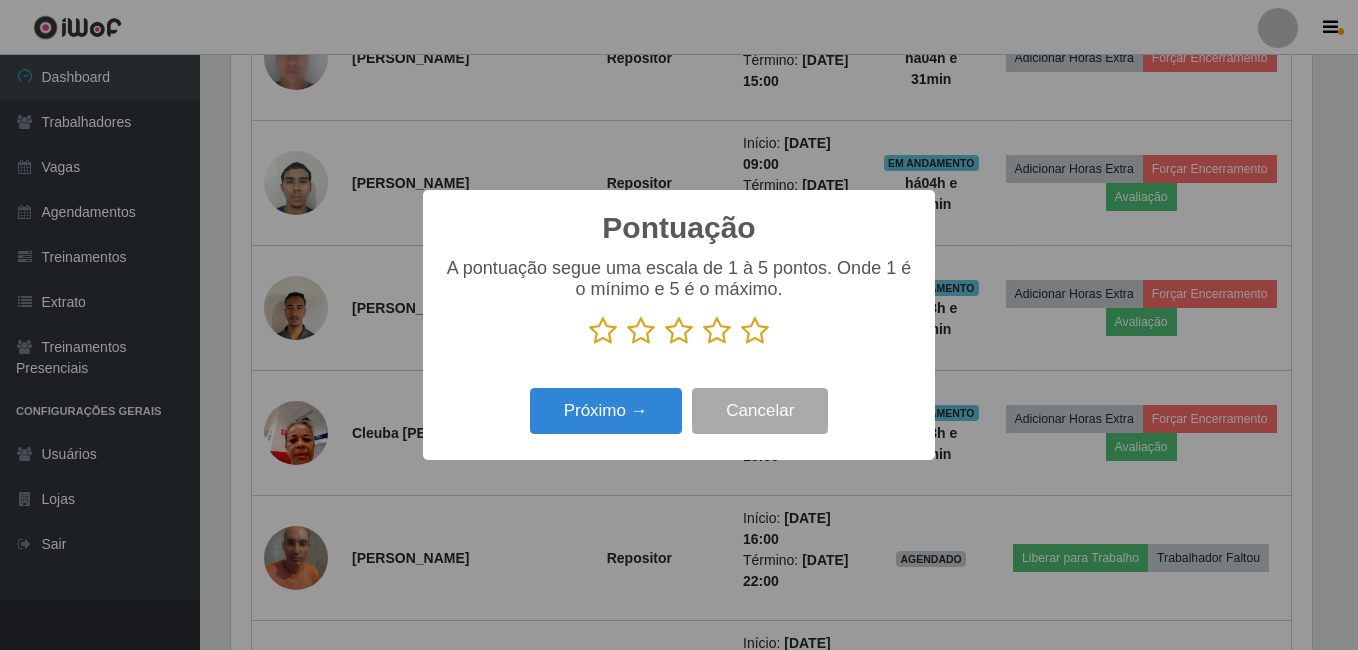 drag, startPoint x: 753, startPoint y: 340, endPoint x: 750, endPoint y: 351, distance: 11.401754 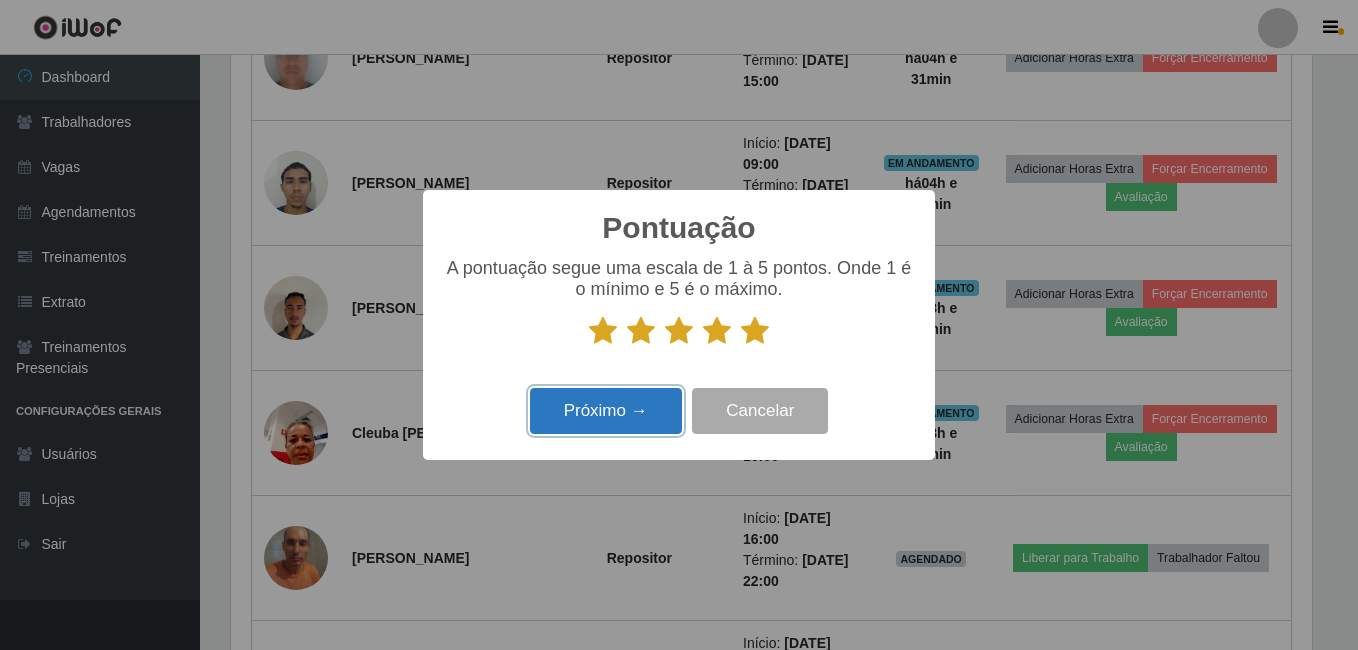 click on "Próximo →" at bounding box center [606, 411] 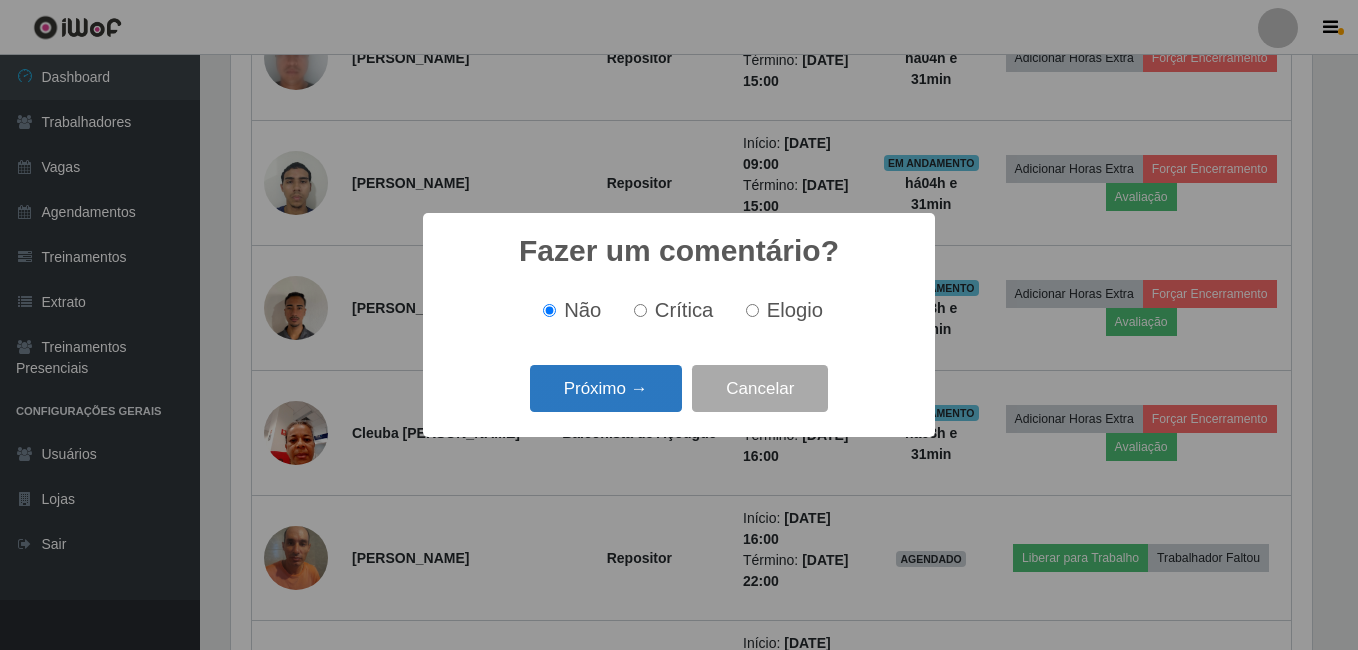 click on "Próximo →" at bounding box center [606, 388] 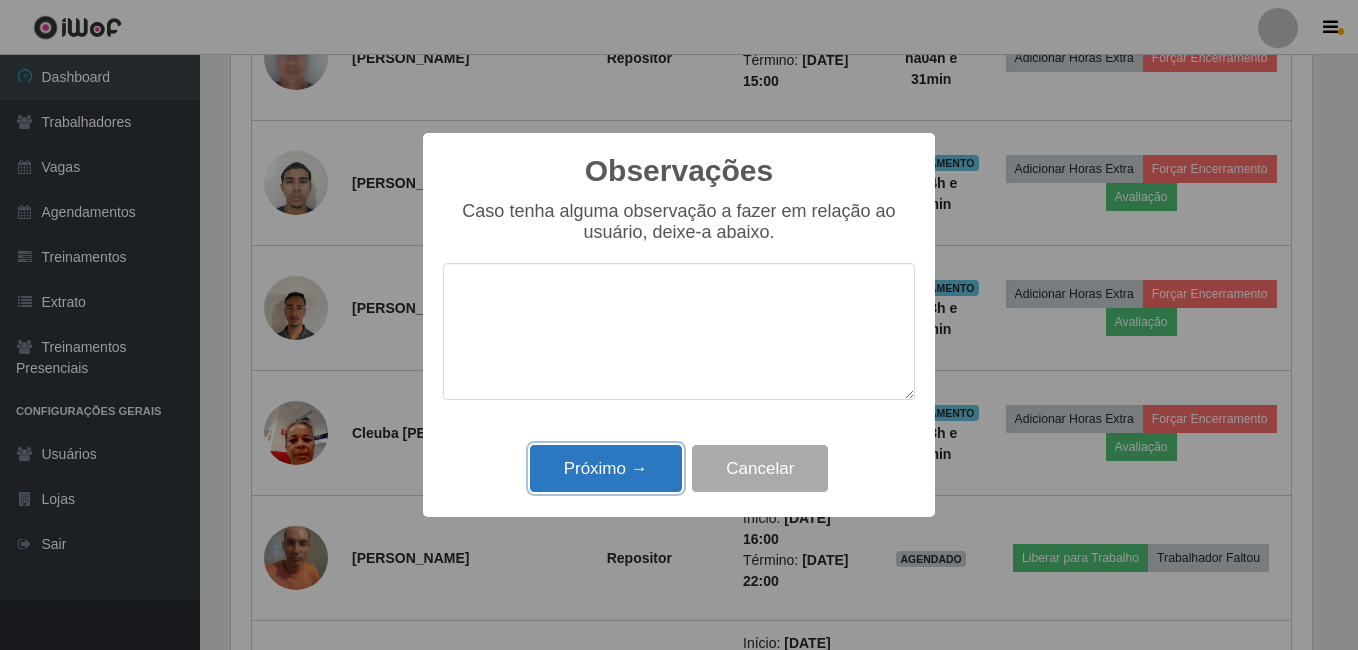 click on "Próximo →" at bounding box center (606, 468) 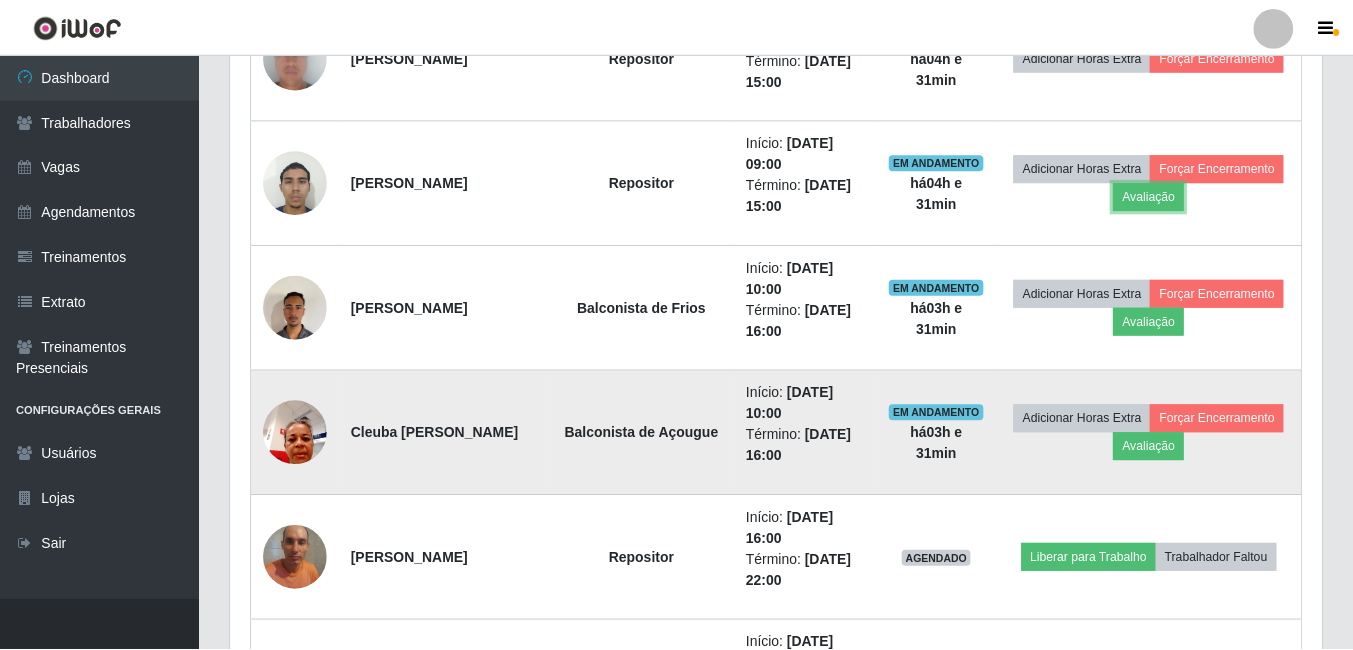 scroll, scrollTop: 999585, scrollLeft: 998909, axis: both 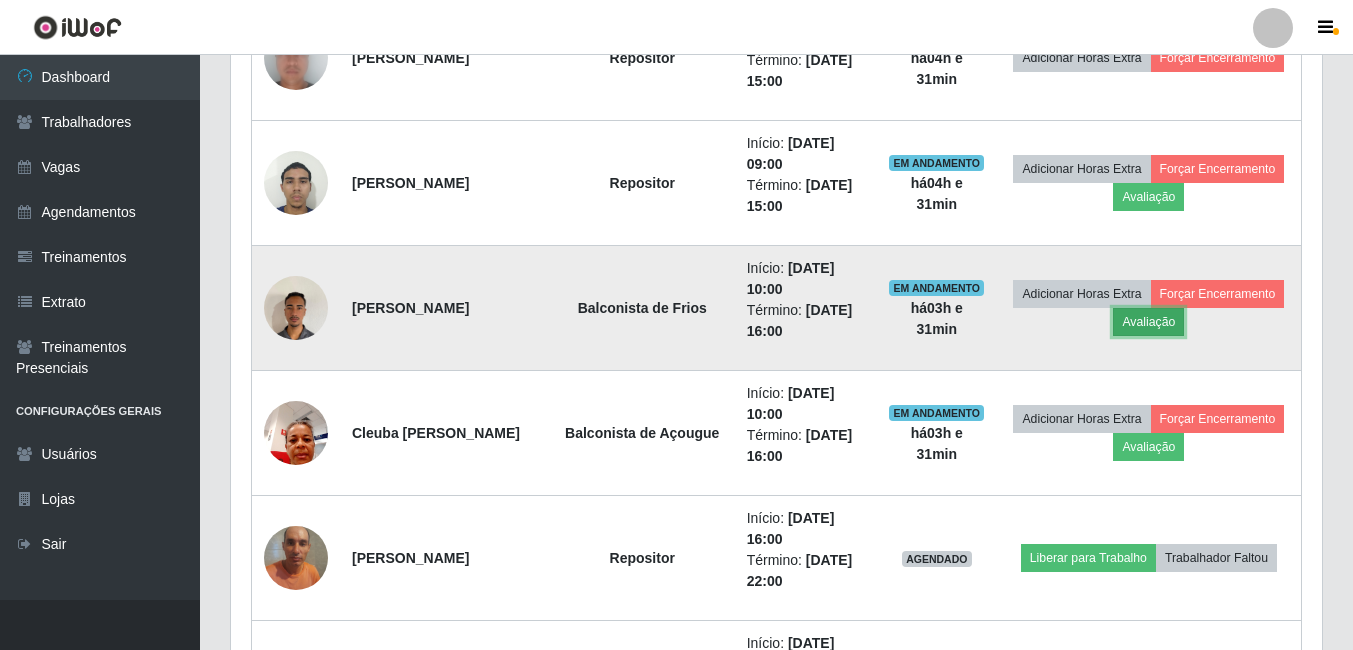 click on "Avaliação" at bounding box center [1148, 322] 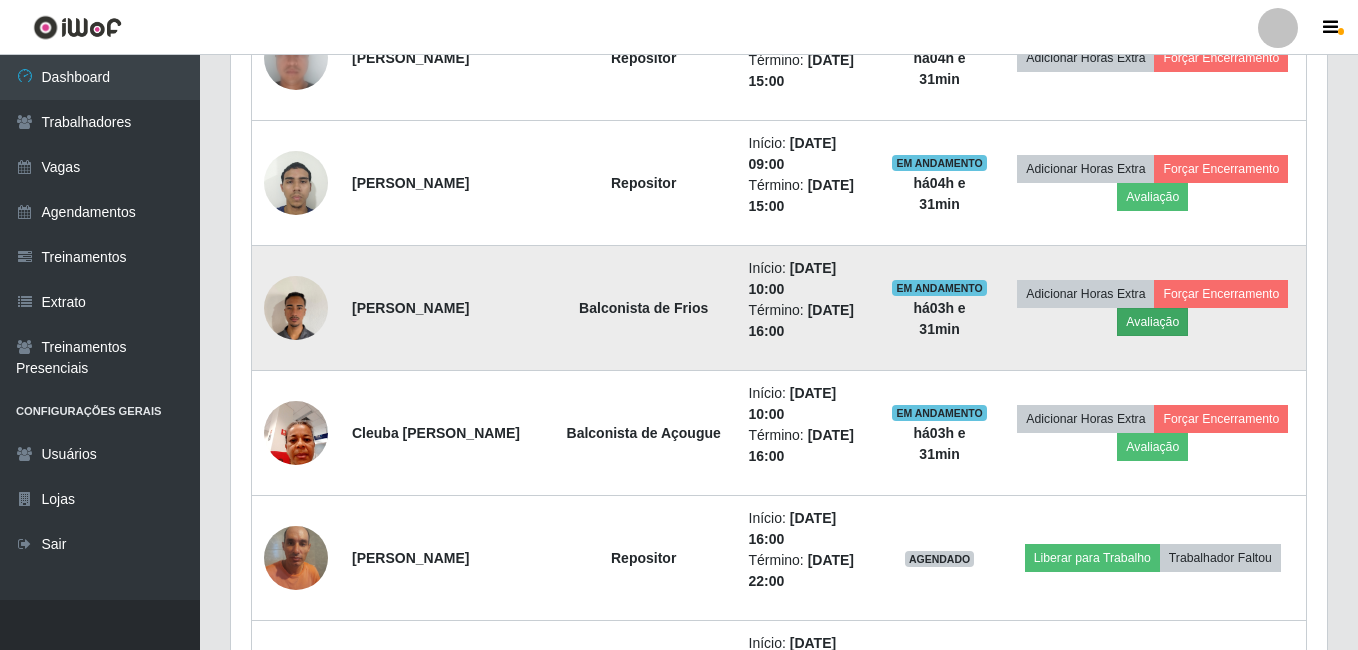 scroll, scrollTop: 999585, scrollLeft: 998919, axis: both 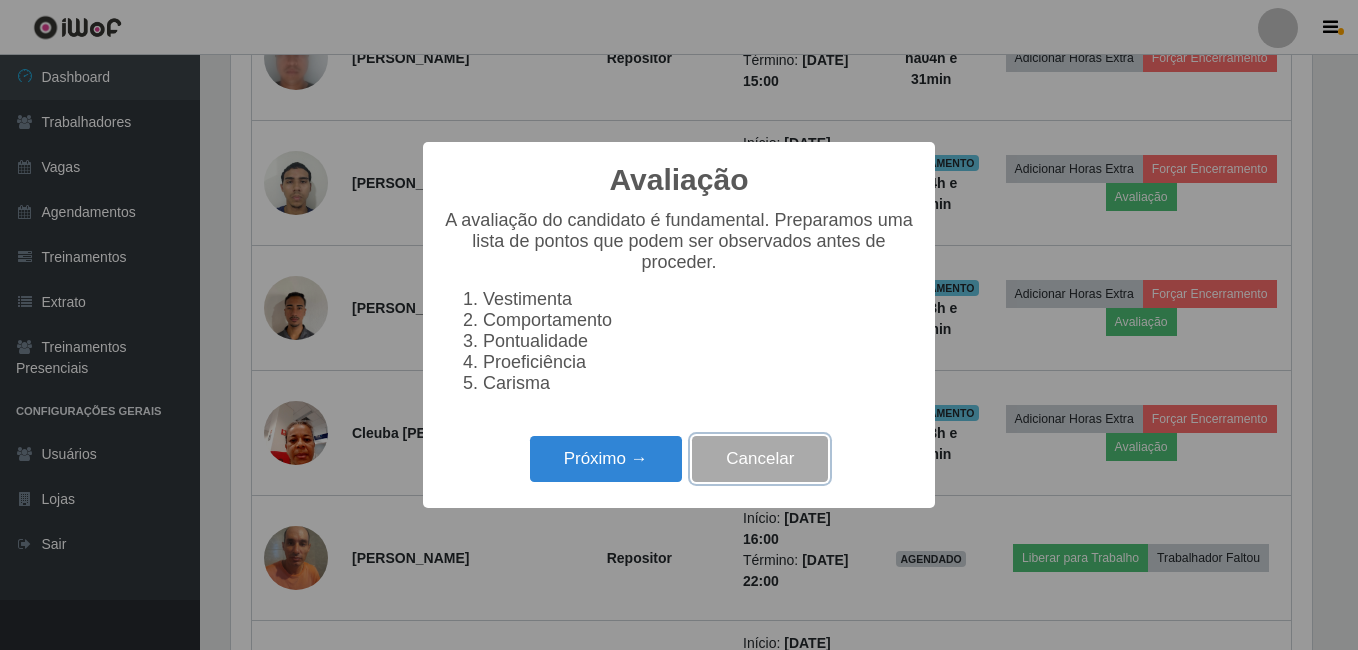 drag, startPoint x: 747, startPoint y: 481, endPoint x: 1037, endPoint y: 431, distance: 294.27878 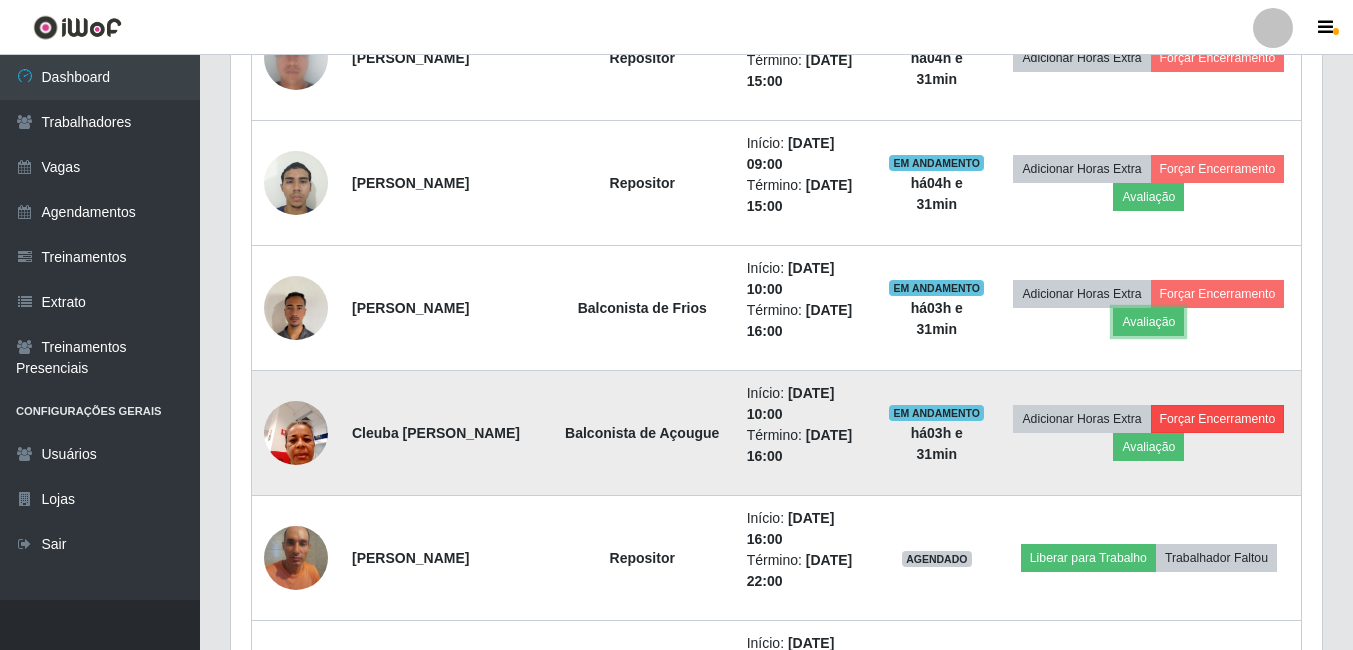 scroll, scrollTop: 999585, scrollLeft: 998909, axis: both 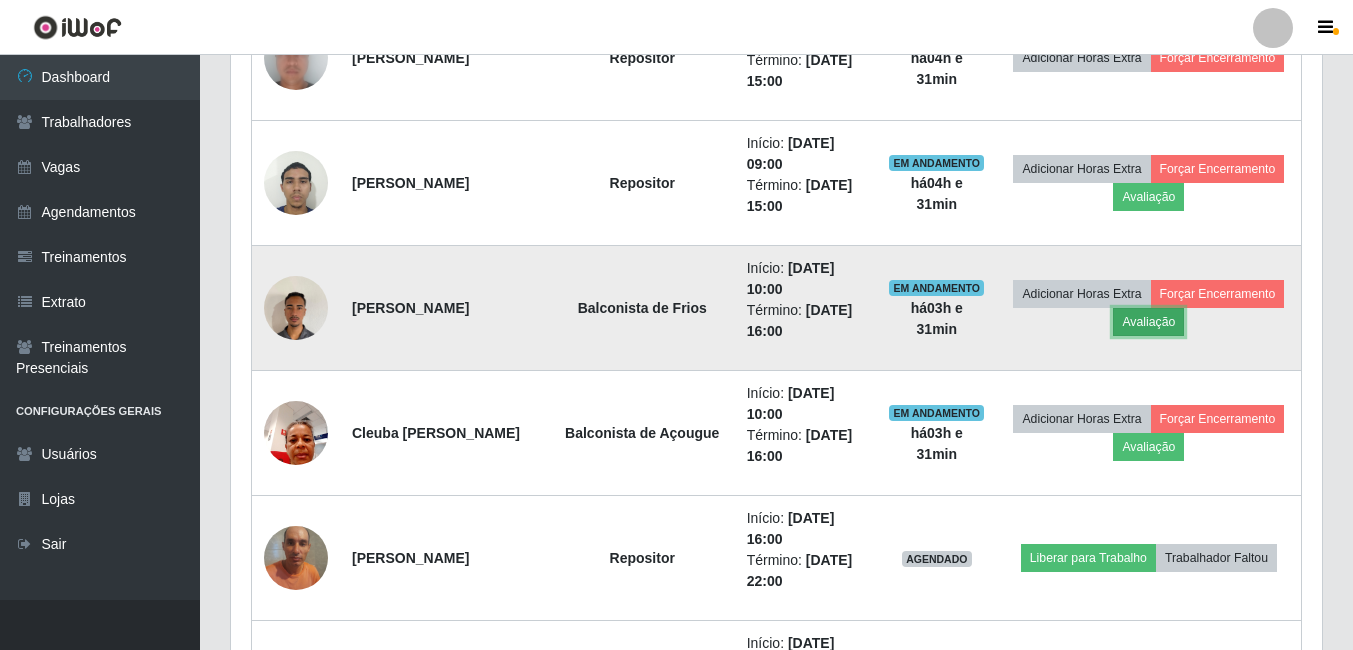 click on "Avaliação" at bounding box center [1148, 322] 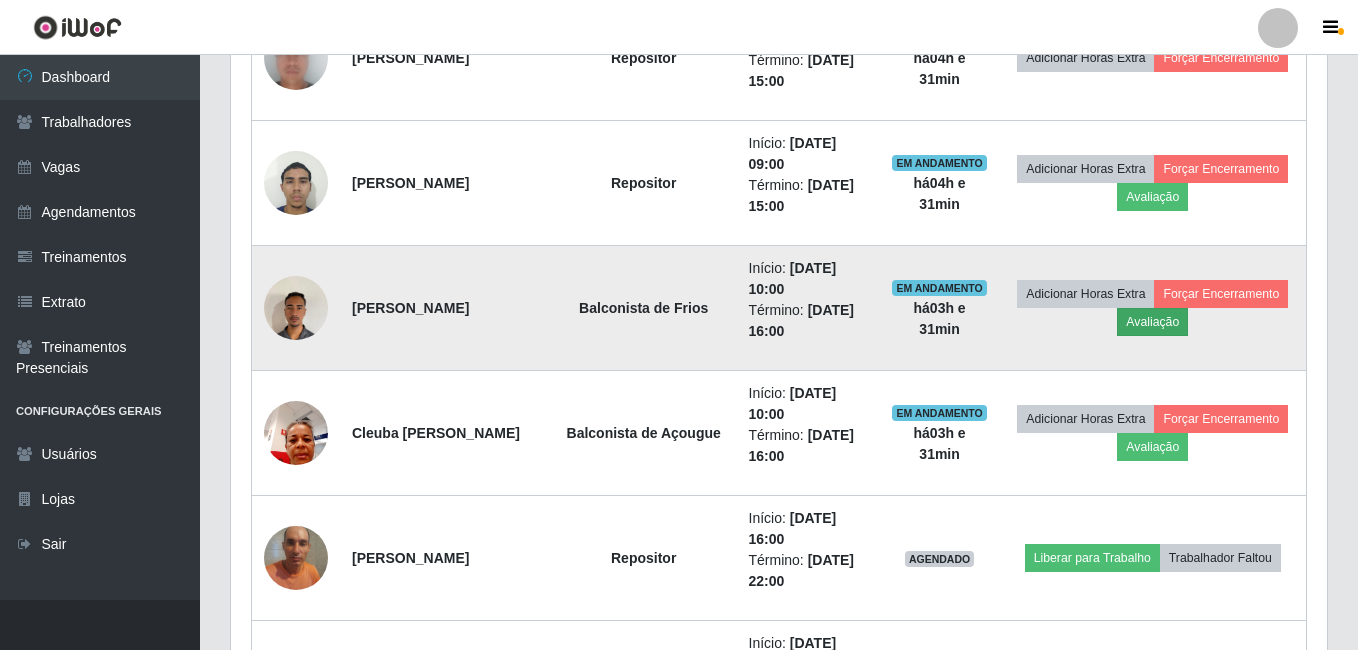 scroll, scrollTop: 999585, scrollLeft: 998919, axis: both 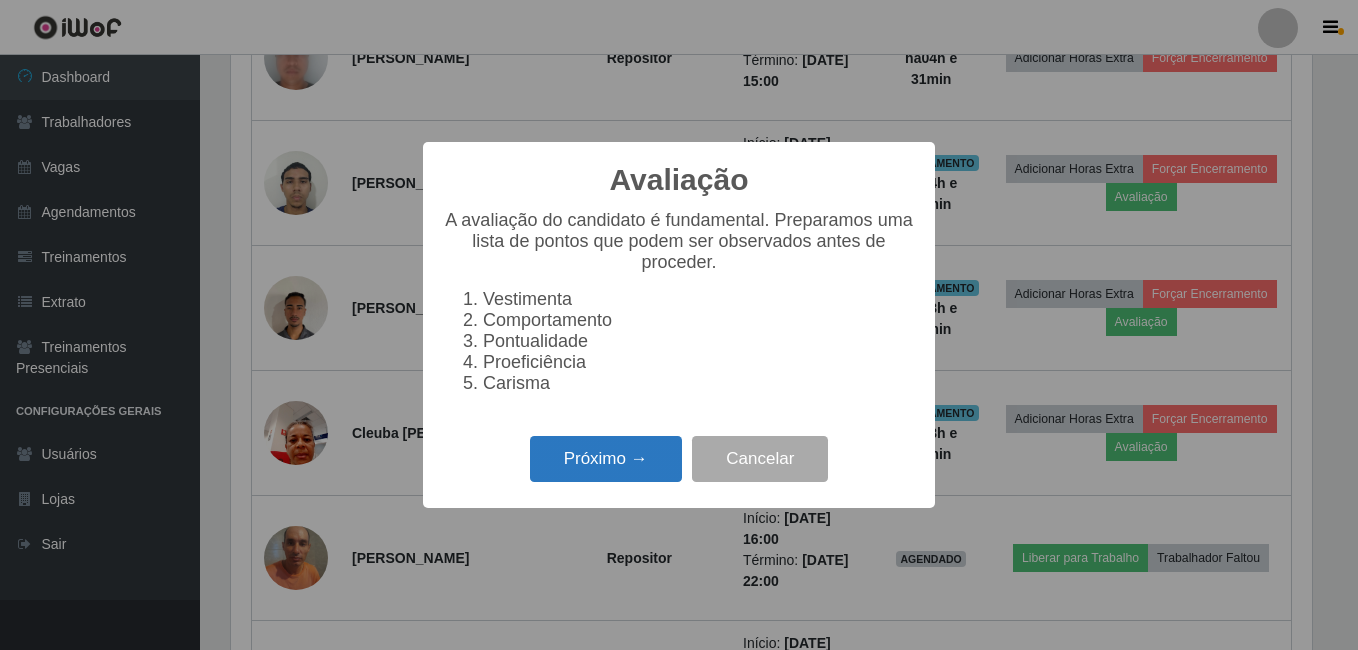 click on "Próximo →" at bounding box center [606, 459] 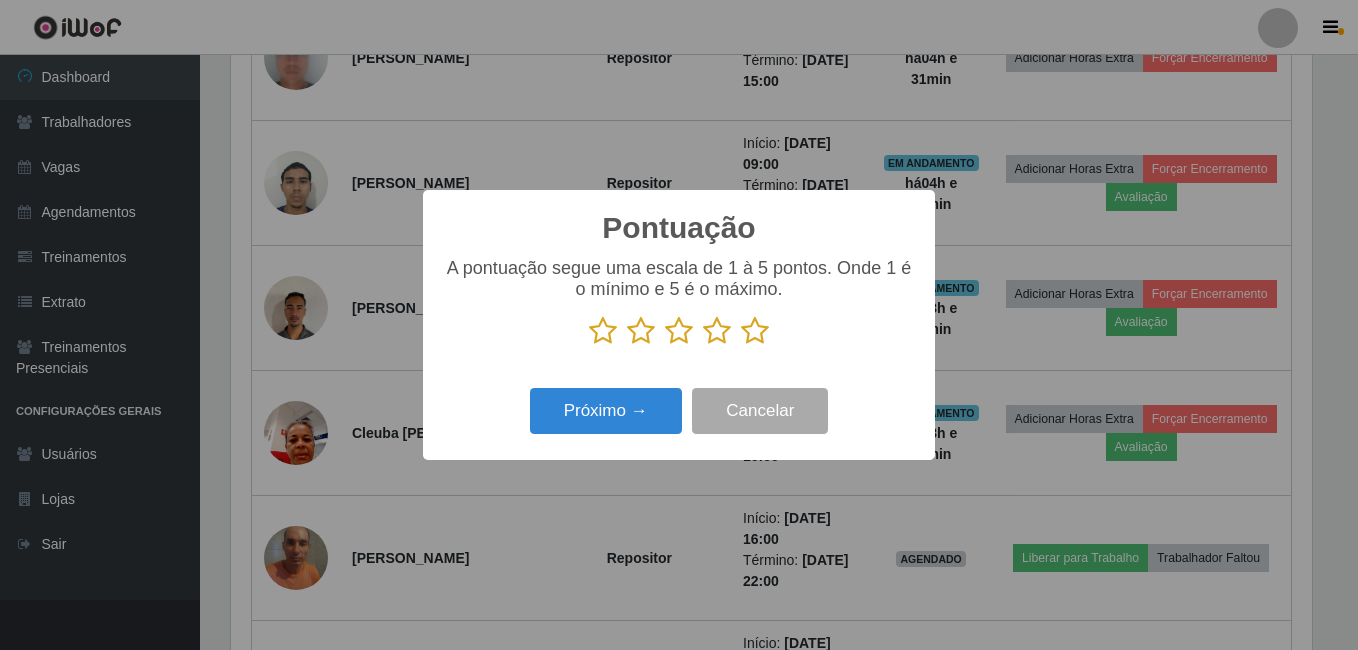 scroll, scrollTop: 999585, scrollLeft: 998919, axis: both 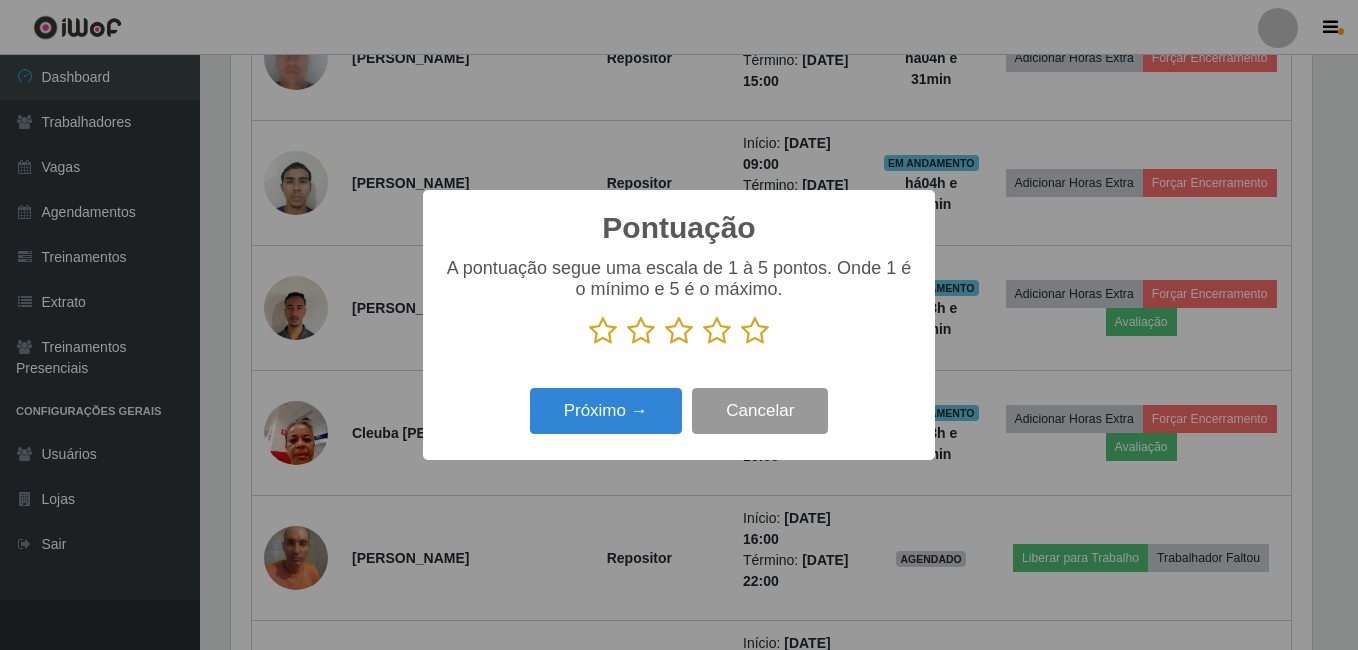 drag, startPoint x: 752, startPoint y: 328, endPoint x: 728, endPoint y: 413, distance: 88.32327 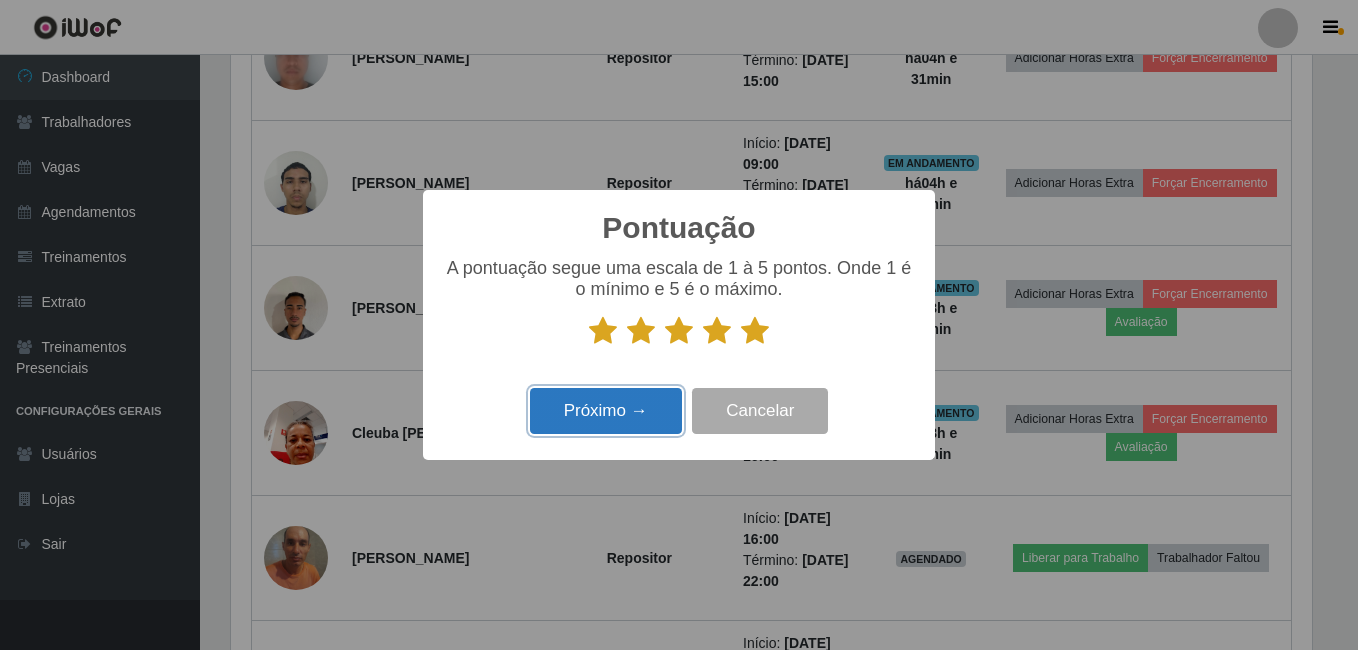 click on "Próximo →" at bounding box center [606, 411] 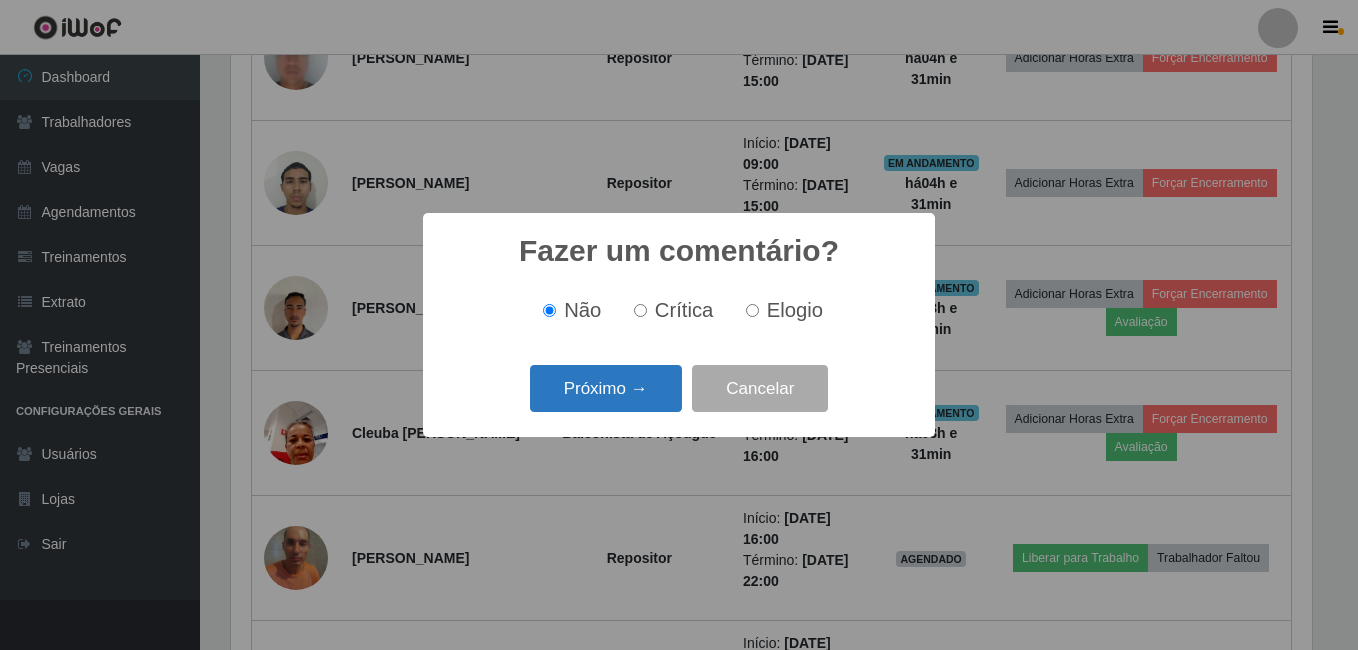 click on "Próximo →" at bounding box center (606, 388) 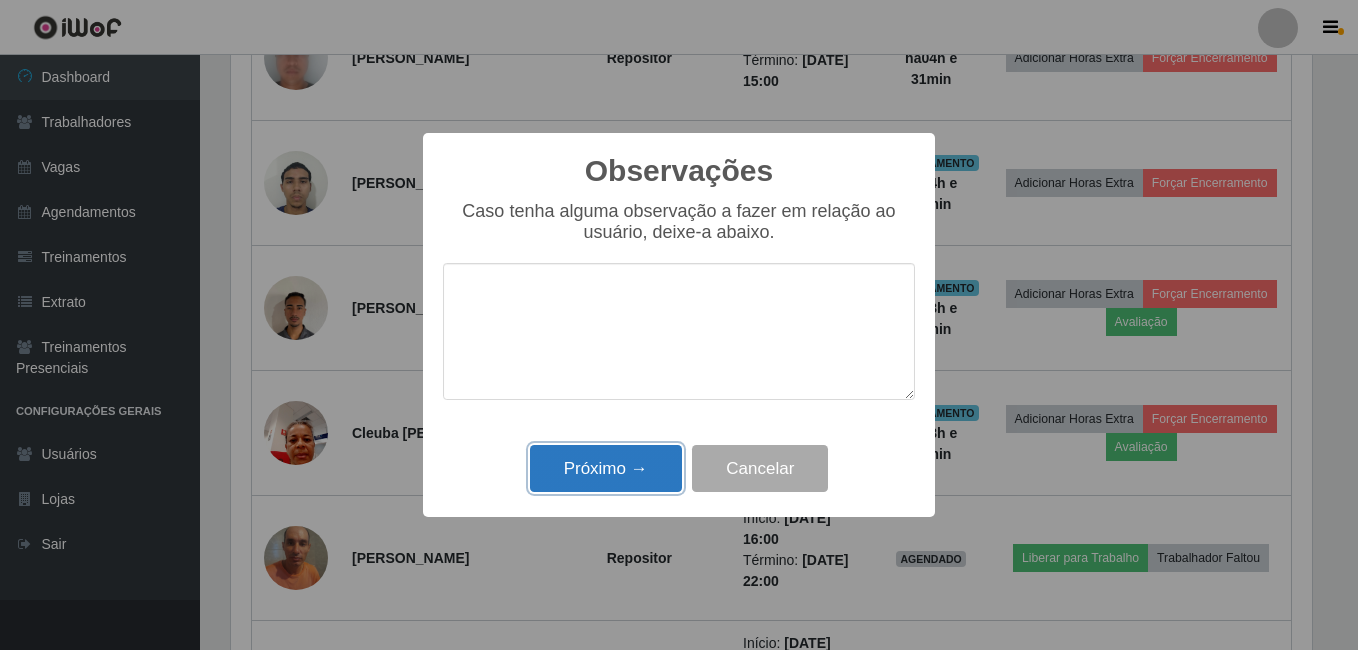 click on "Próximo →" at bounding box center [606, 468] 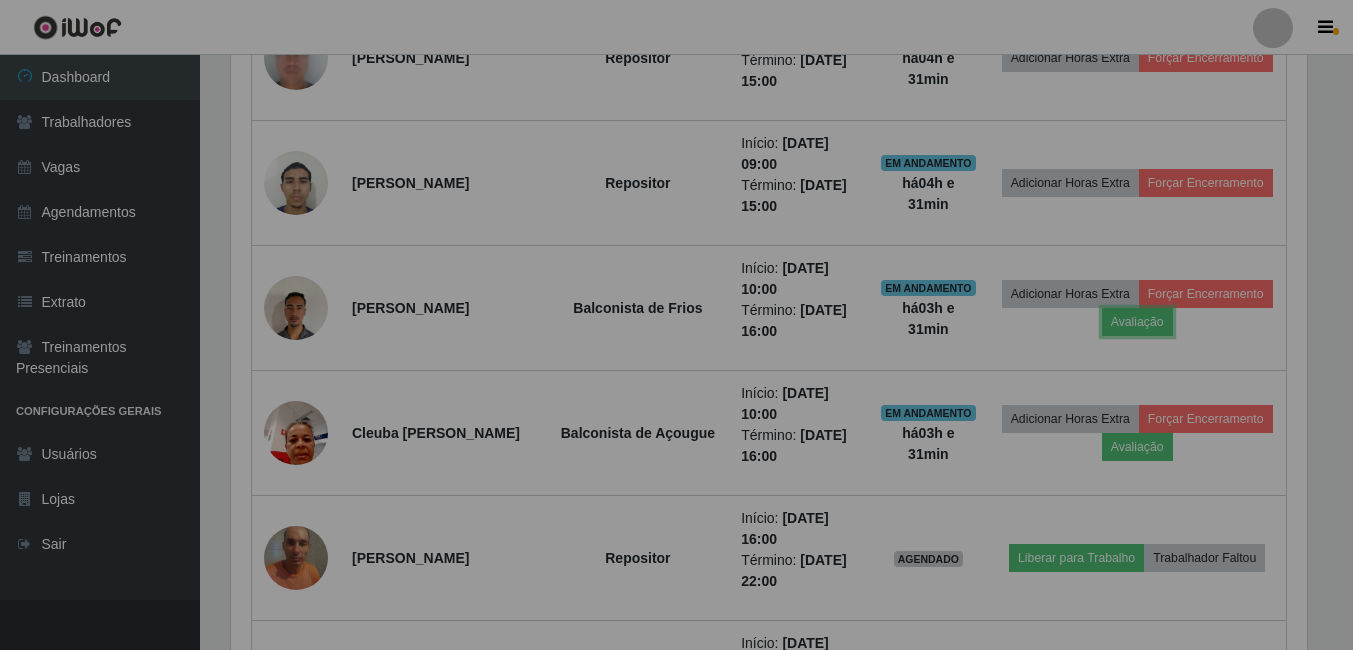 scroll, scrollTop: 999585, scrollLeft: 998909, axis: both 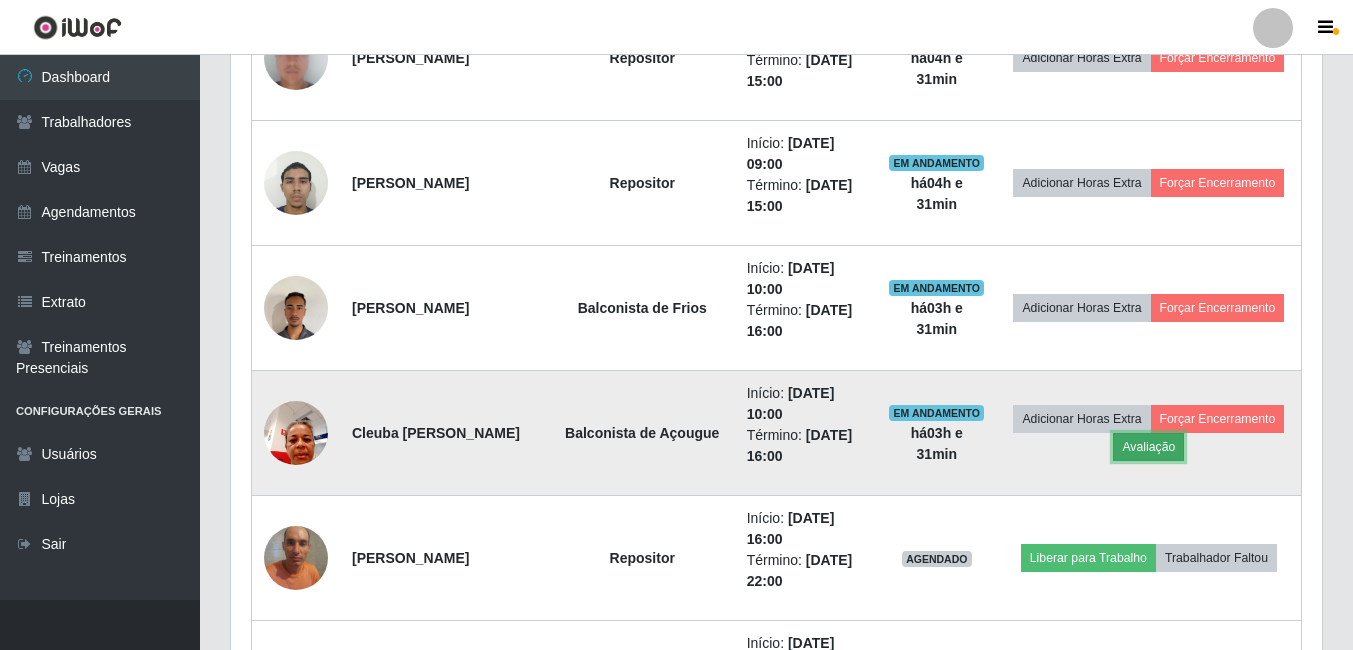 click on "Avaliação" at bounding box center [1148, 447] 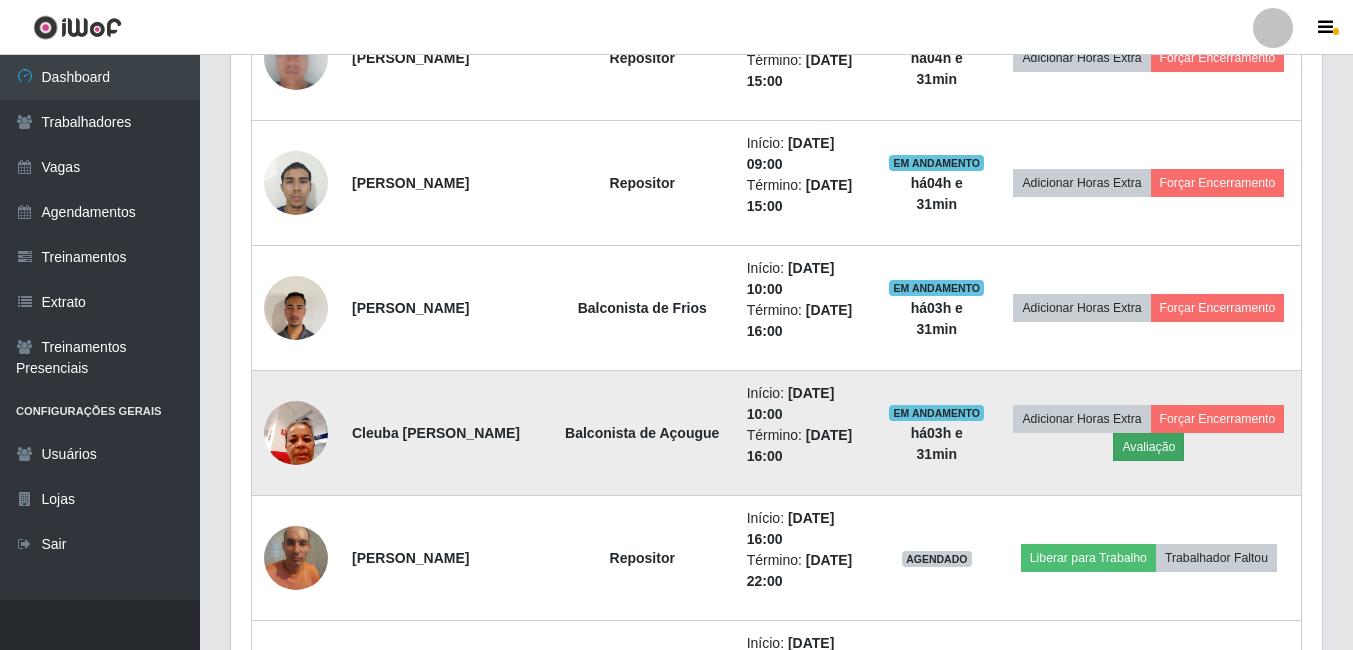 scroll, scrollTop: 999585, scrollLeft: 998919, axis: both 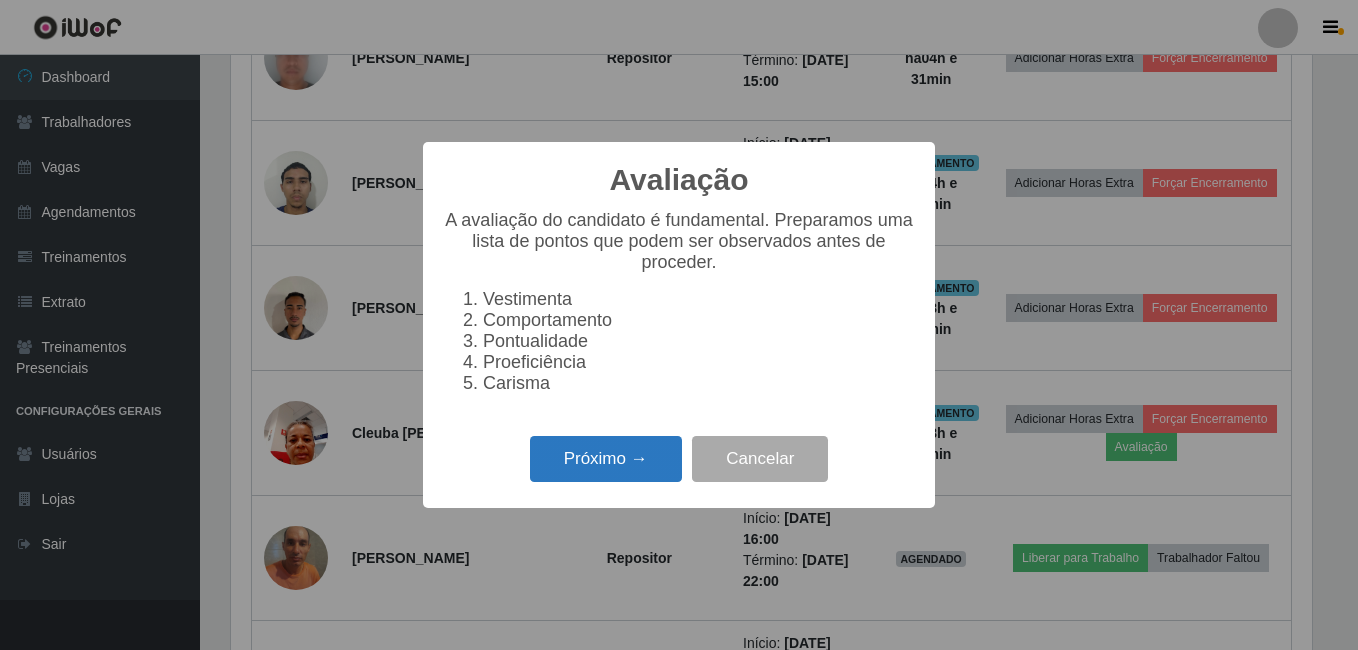 drag, startPoint x: 594, startPoint y: 498, endPoint x: 591, endPoint y: 464, distance: 34.132095 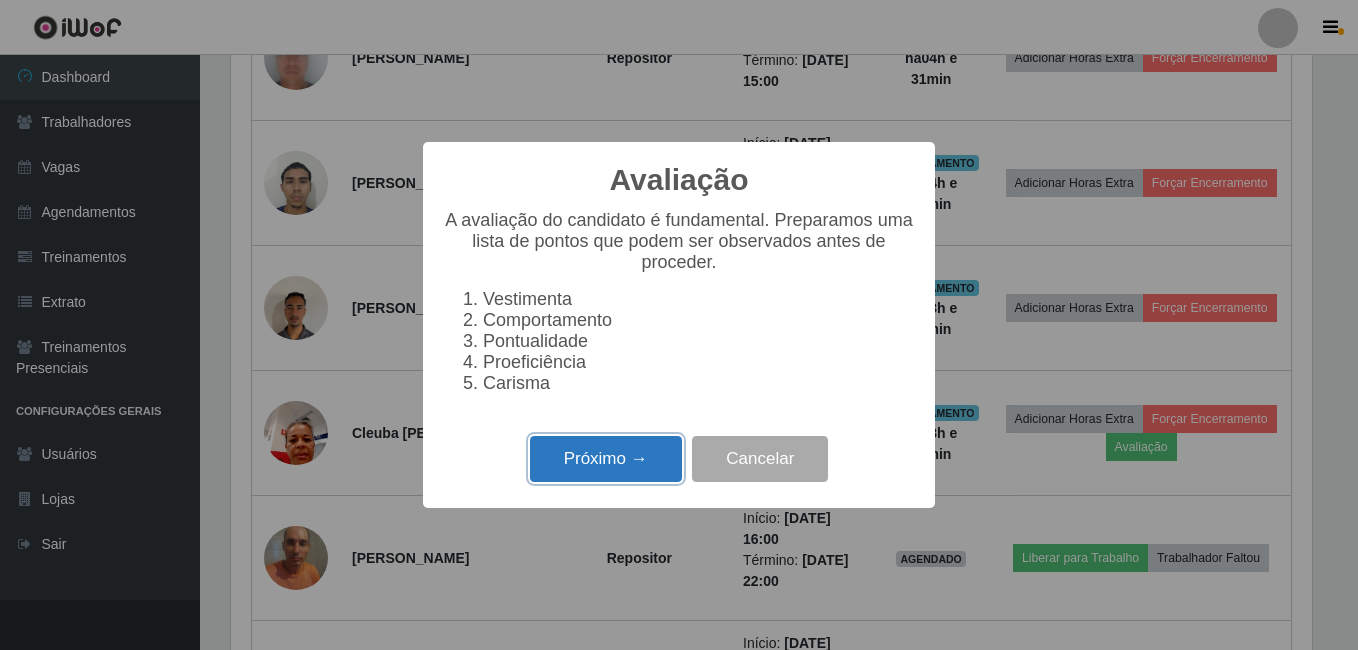 click on "Próximo →" at bounding box center (606, 459) 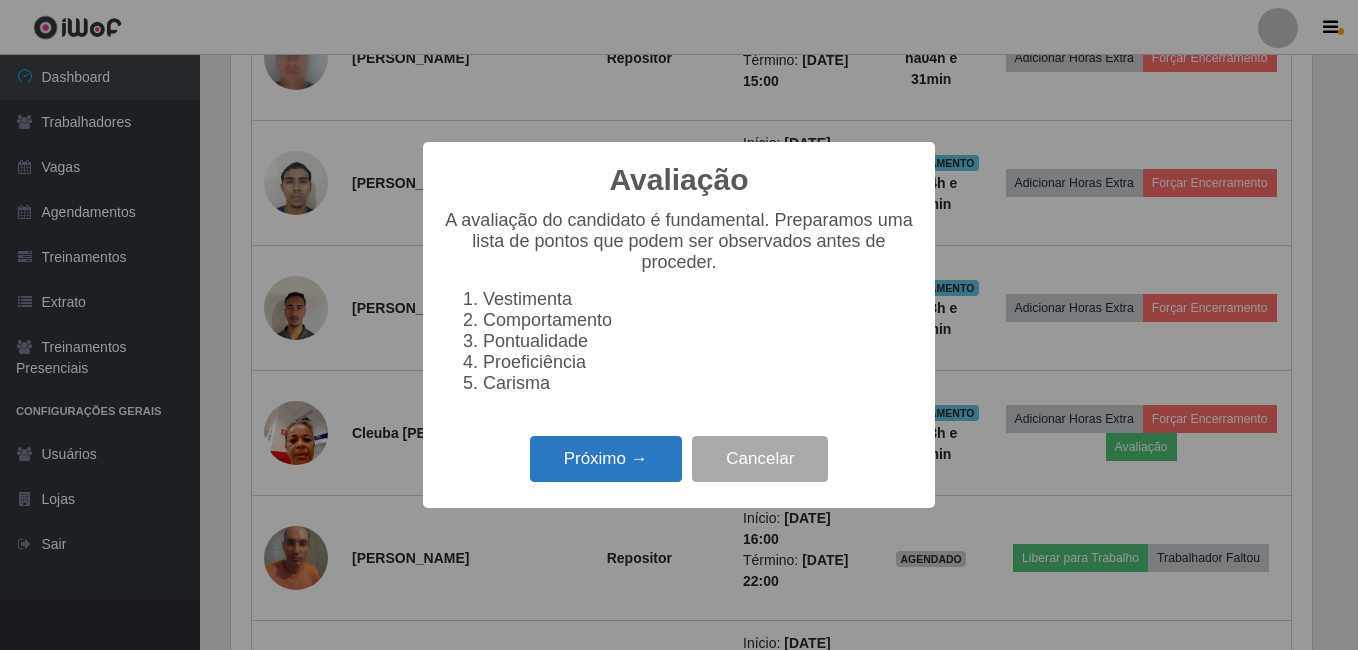 scroll, scrollTop: 999585, scrollLeft: 998919, axis: both 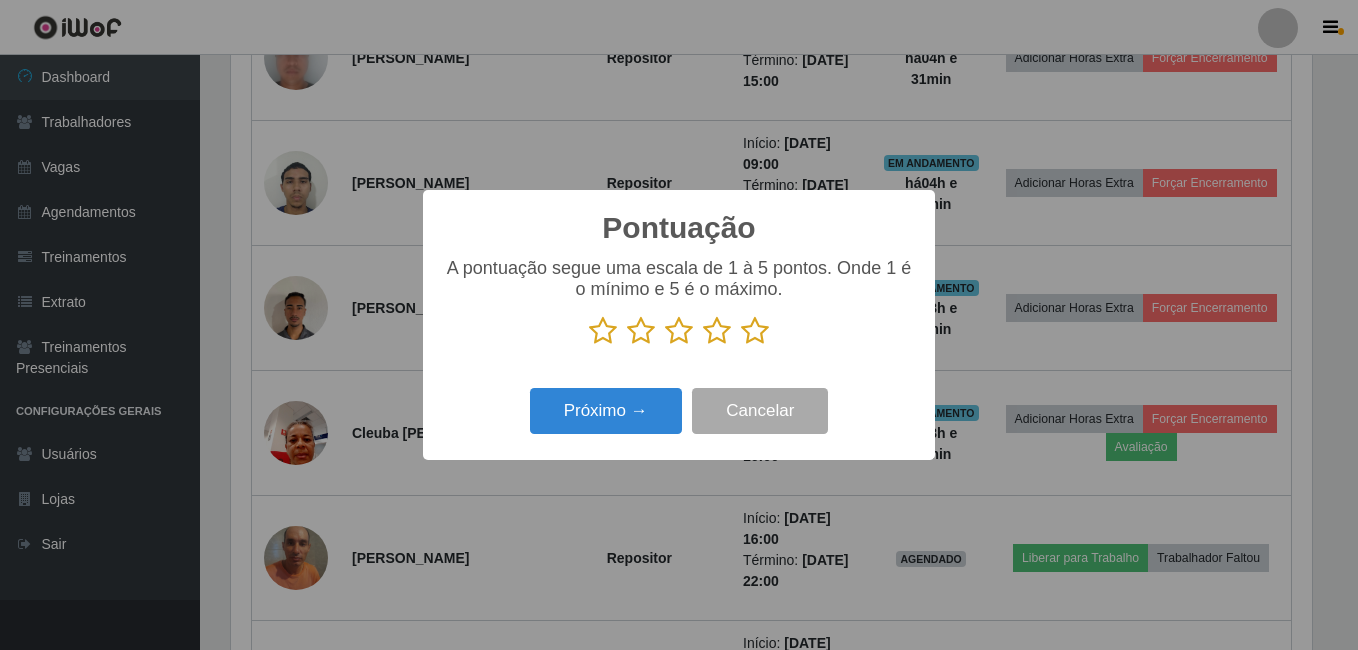 drag, startPoint x: 752, startPoint y: 335, endPoint x: 568, endPoint y: 354, distance: 184.97838 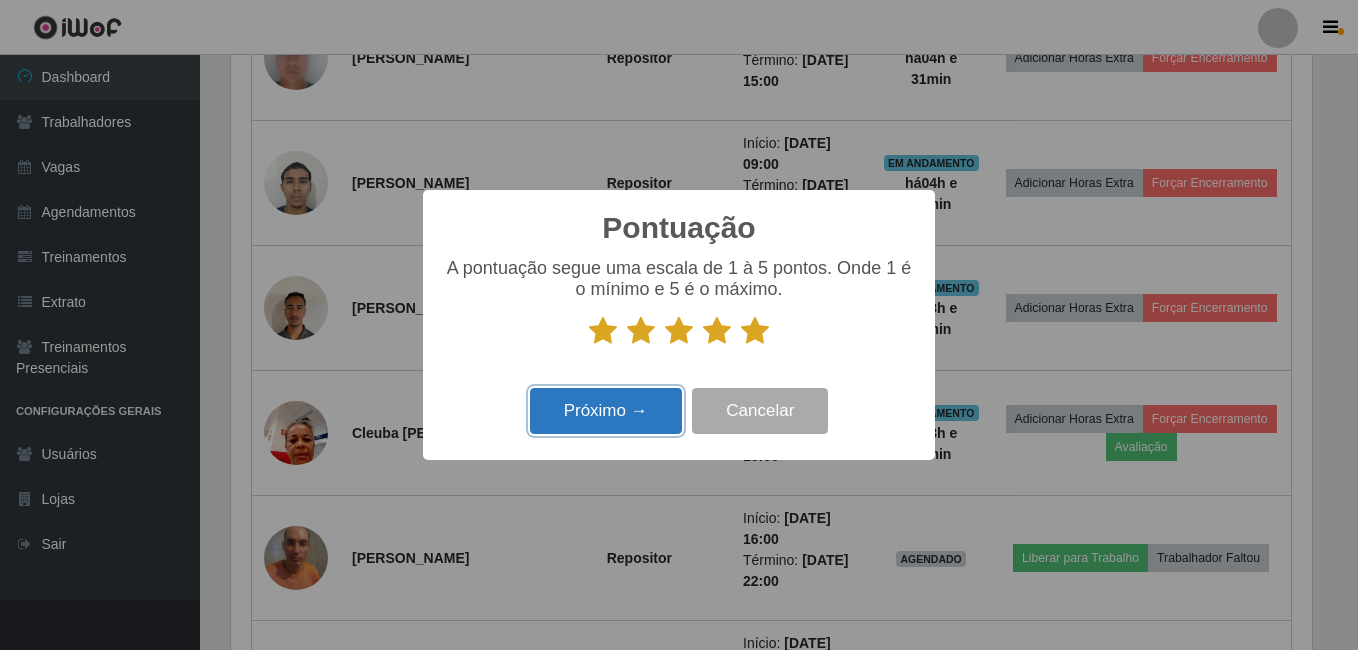 click on "Próximo →" at bounding box center [606, 411] 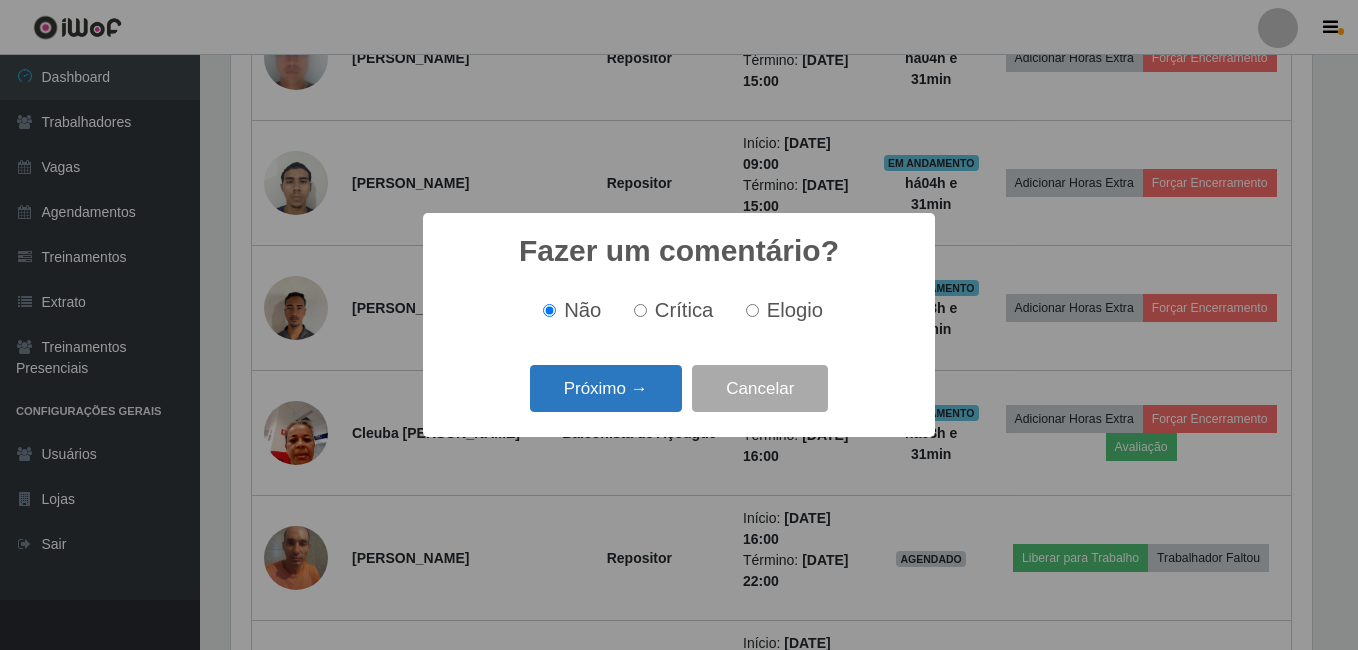 click on "Próximo →" at bounding box center [606, 388] 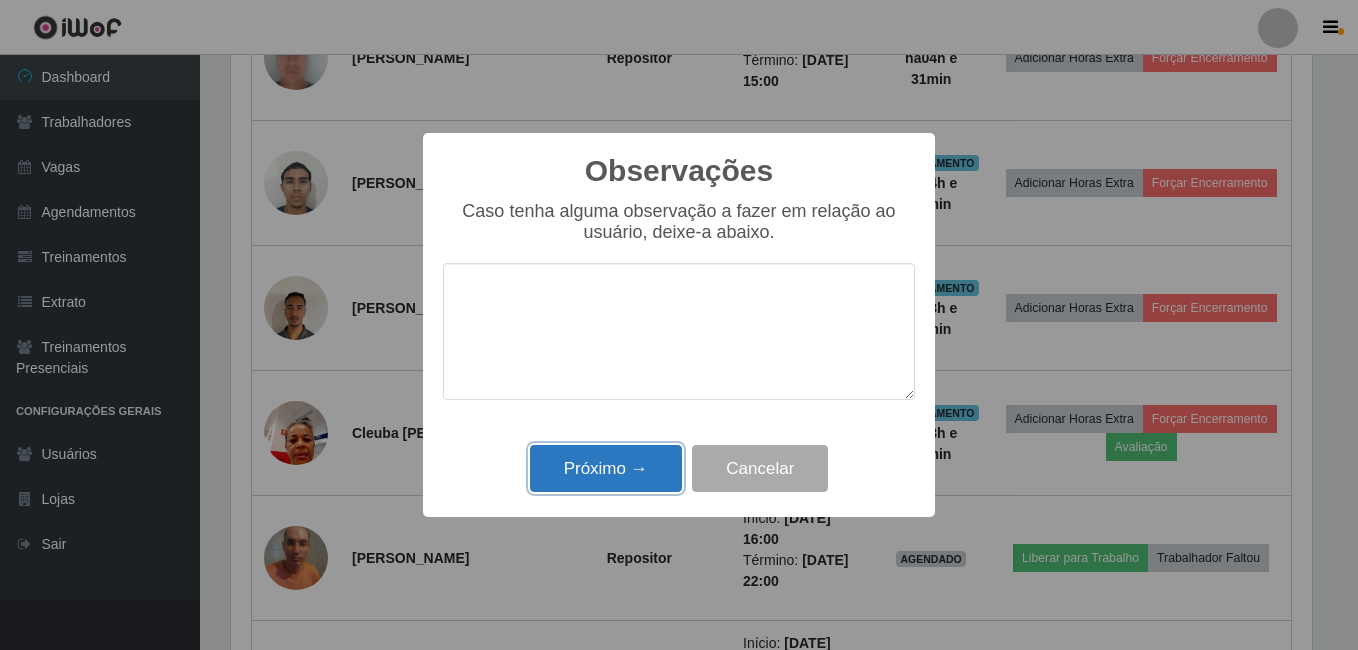 click on "Próximo →" at bounding box center [606, 468] 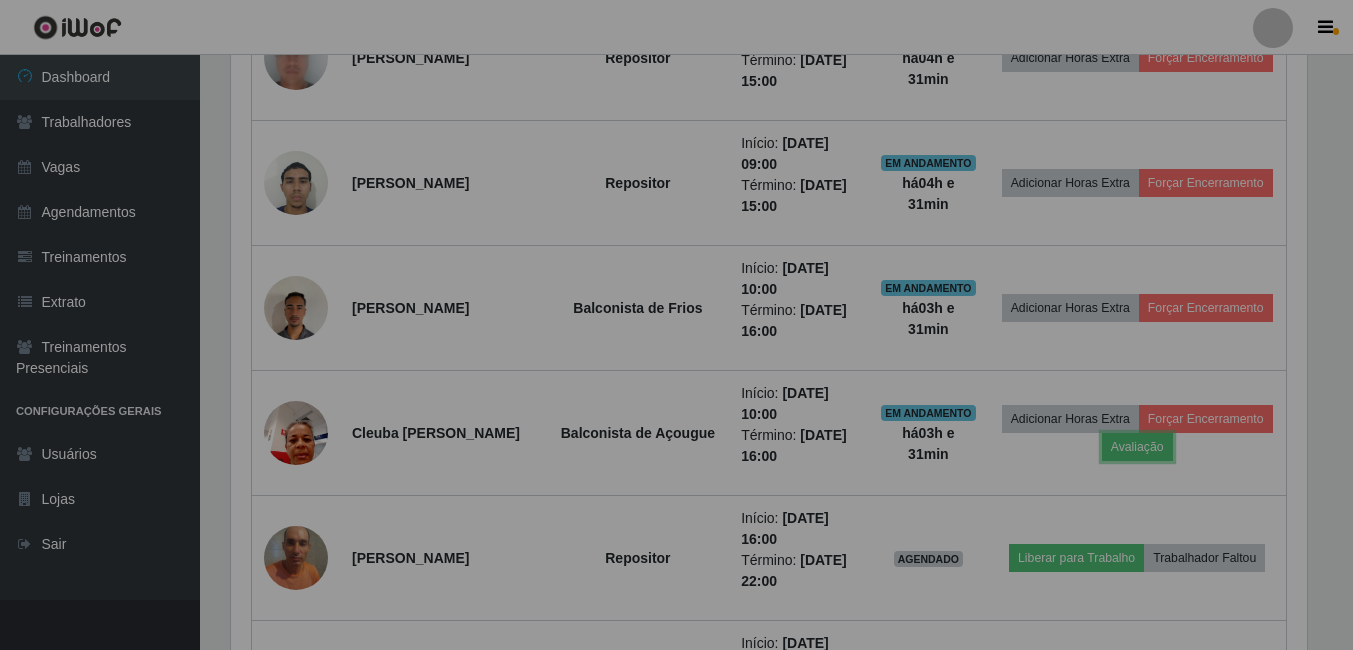 scroll, scrollTop: 999585, scrollLeft: 998909, axis: both 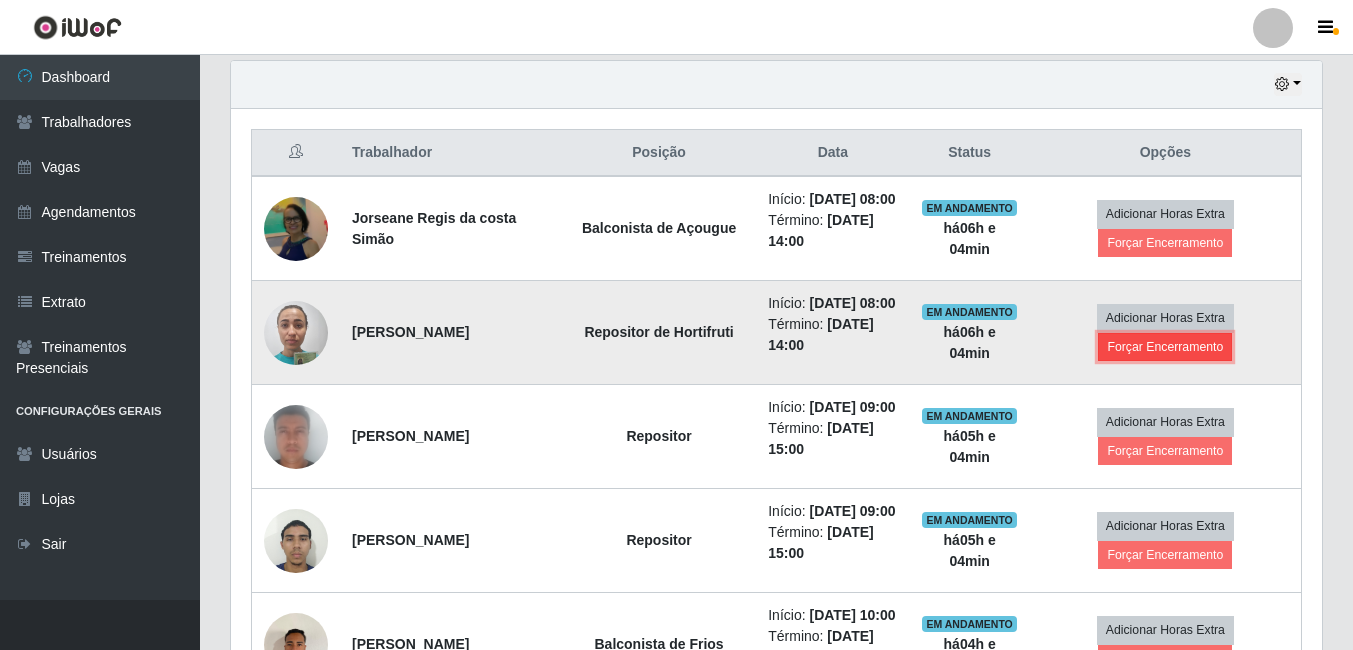 click on "Forçar Encerramento" at bounding box center [1165, 347] 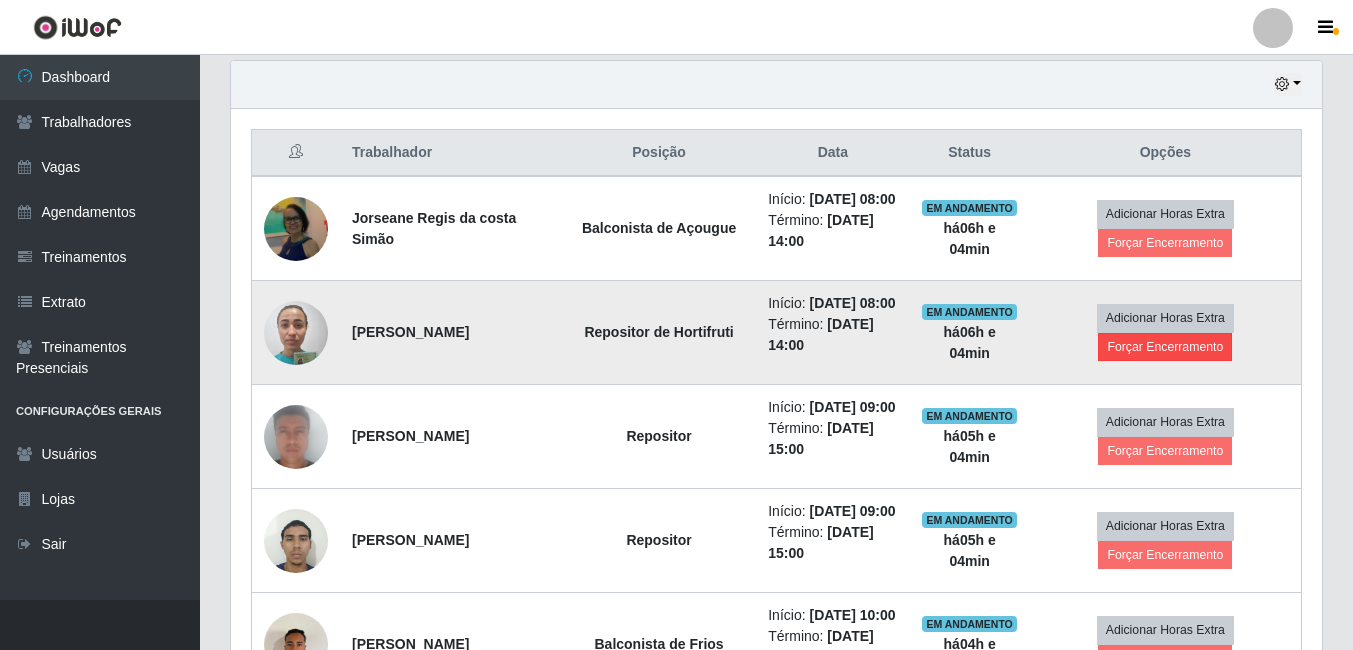 scroll, scrollTop: 999585, scrollLeft: 998919, axis: both 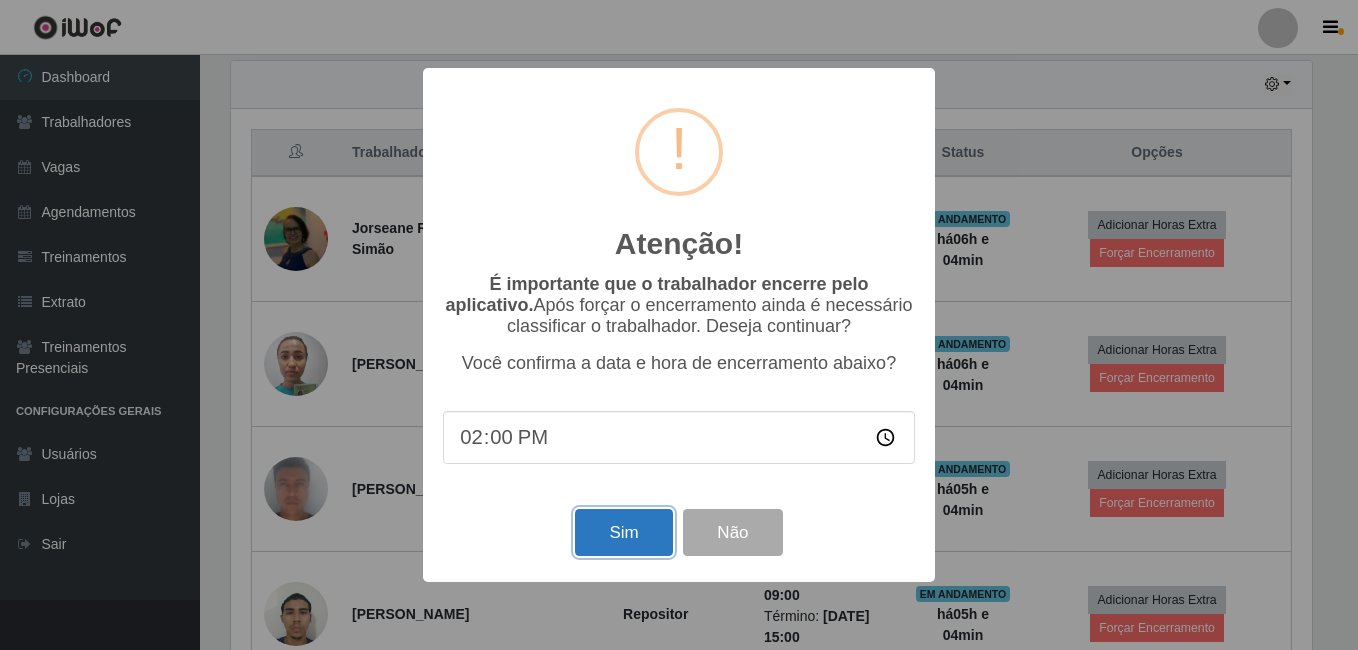 click on "Sim" at bounding box center (623, 532) 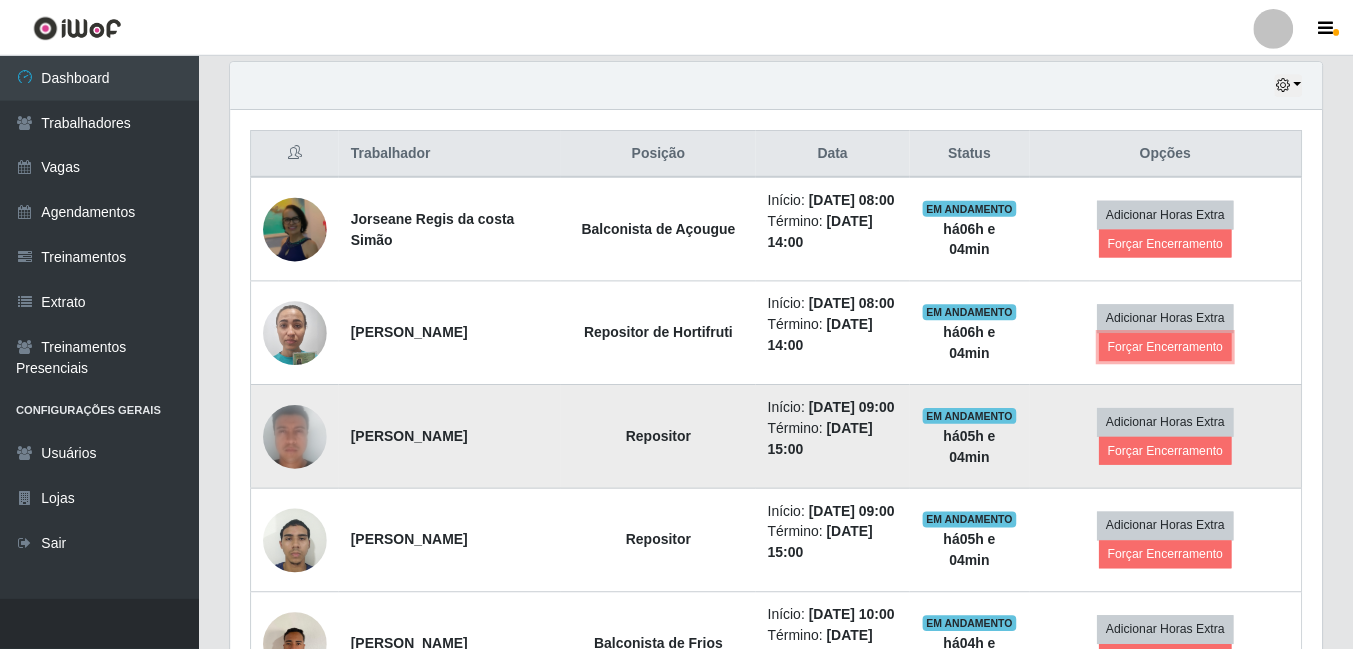 scroll, scrollTop: 999585, scrollLeft: 998909, axis: both 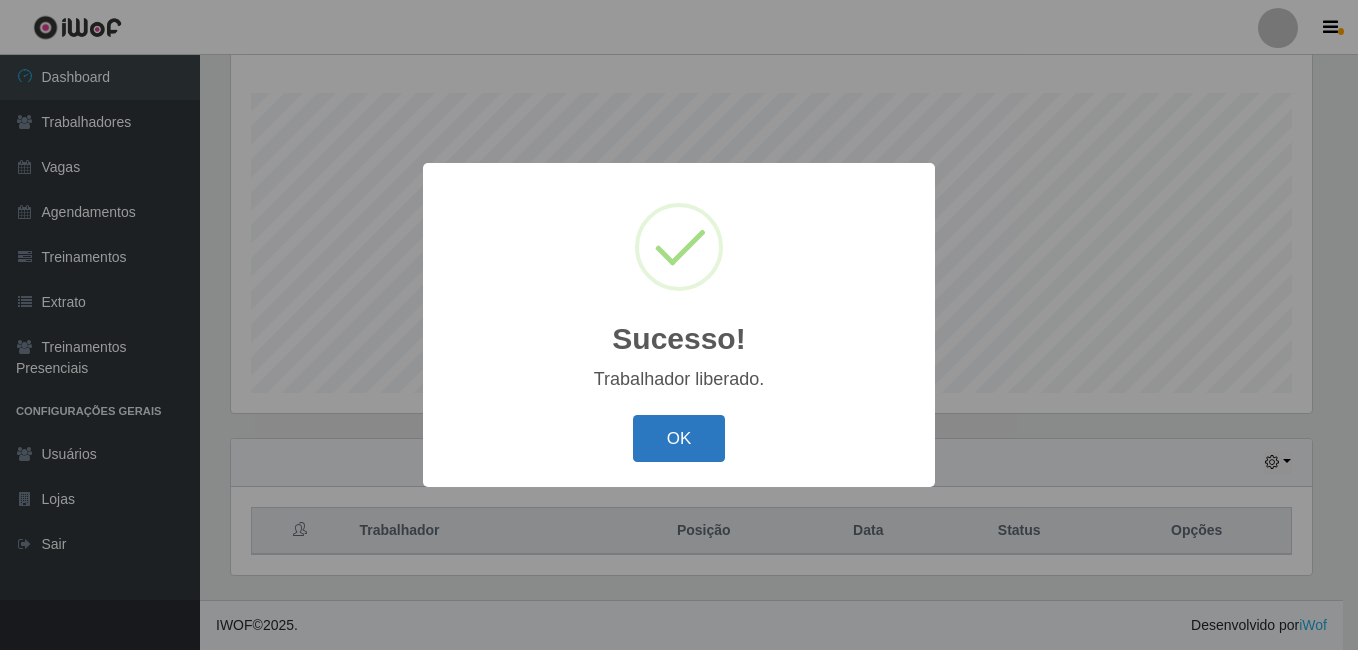 click on "OK" at bounding box center [679, 438] 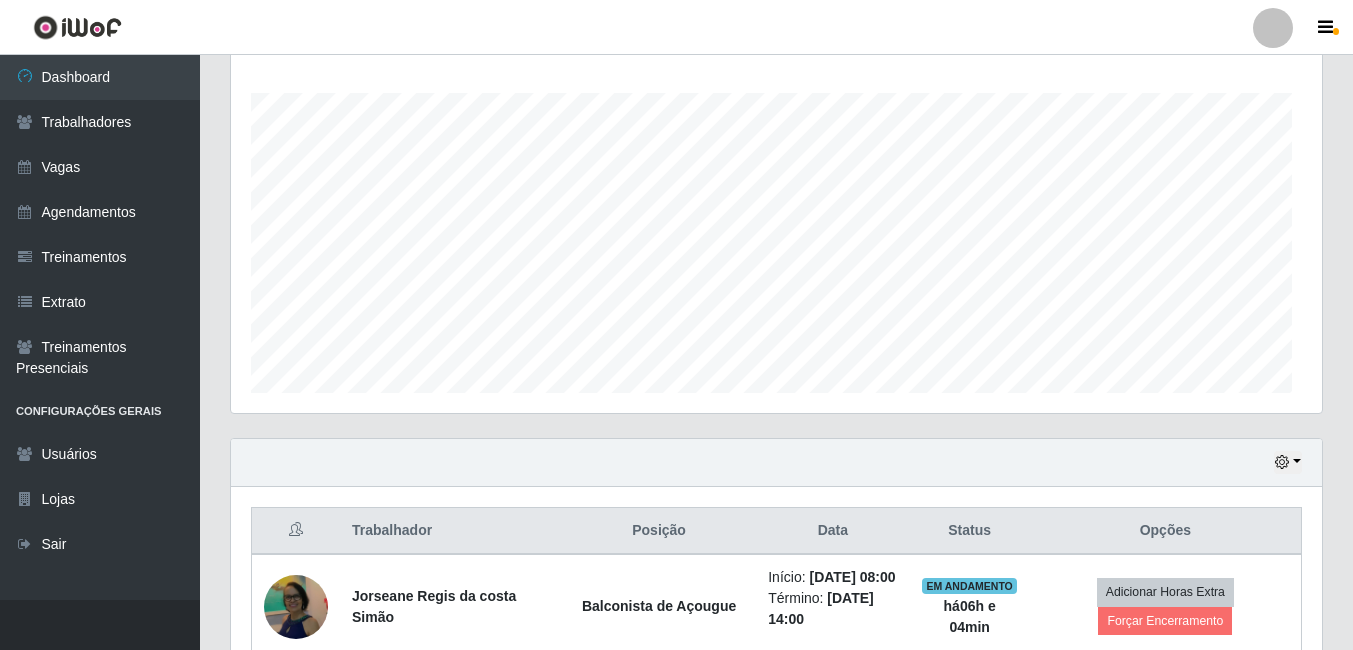 scroll, scrollTop: 999585, scrollLeft: 998909, axis: both 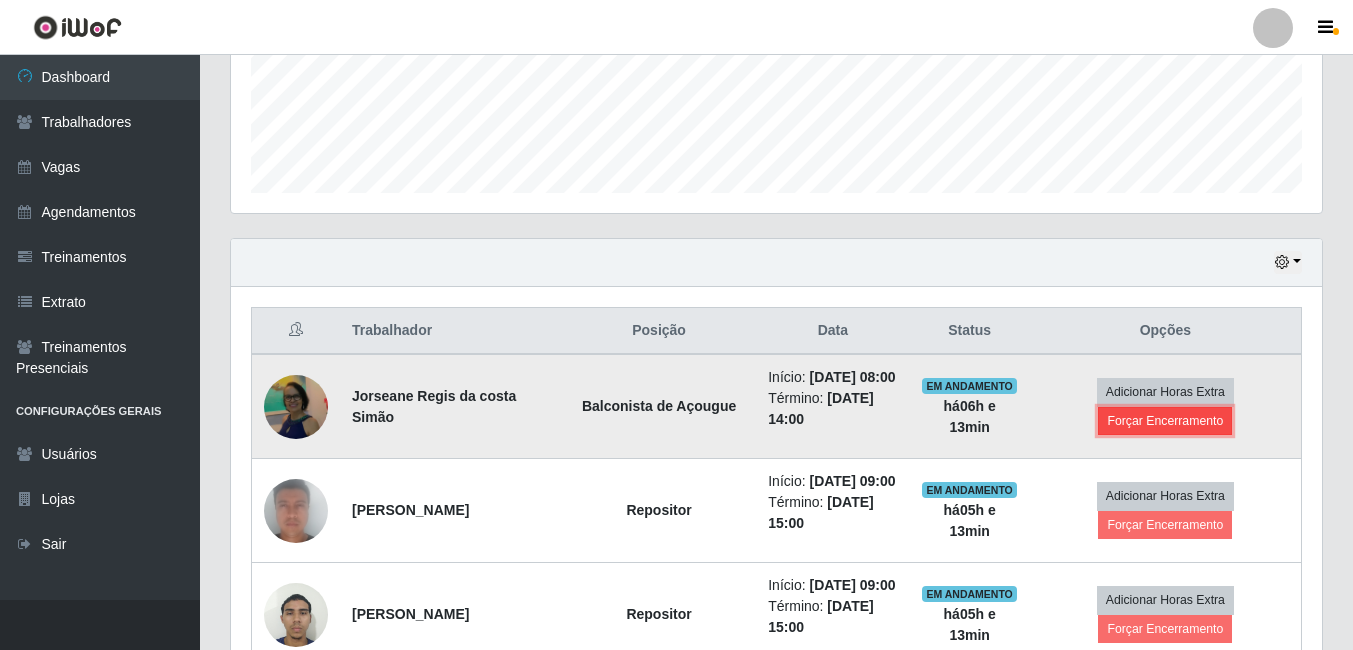 click on "Forçar Encerramento" at bounding box center (1165, 421) 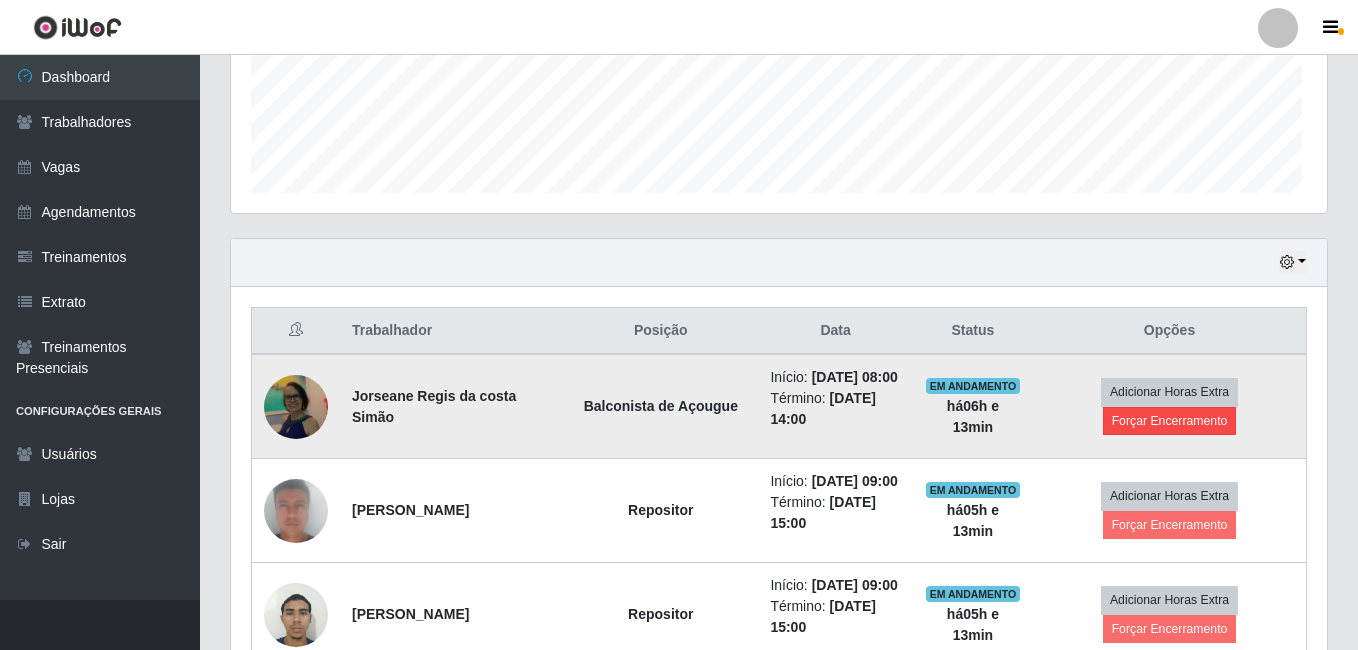 scroll, scrollTop: 999585, scrollLeft: 998919, axis: both 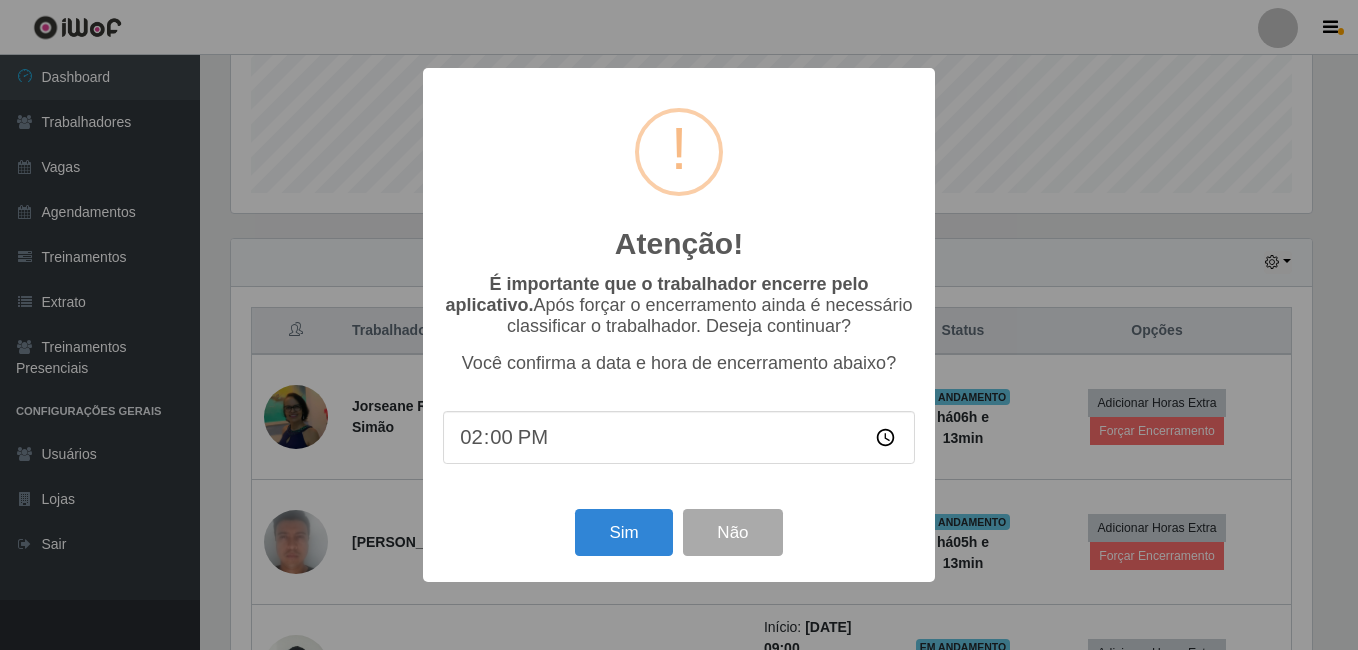 click on "14:00" at bounding box center (679, 437) 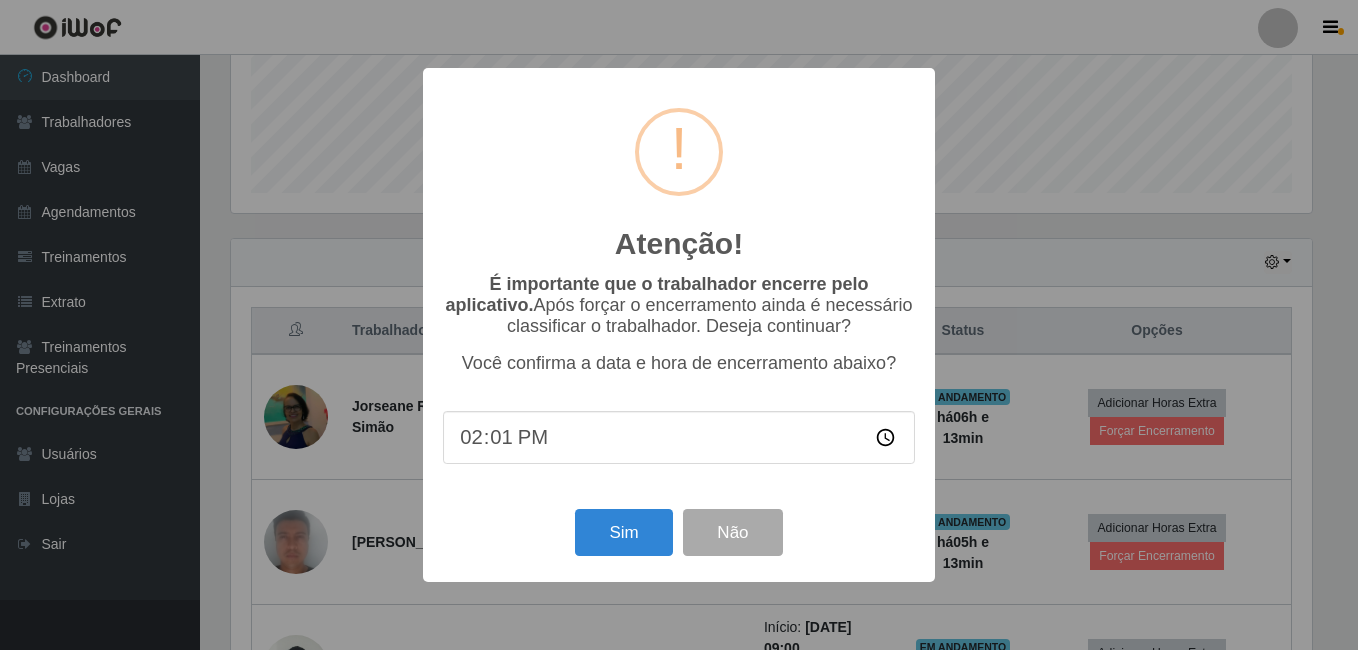 type on "14:13" 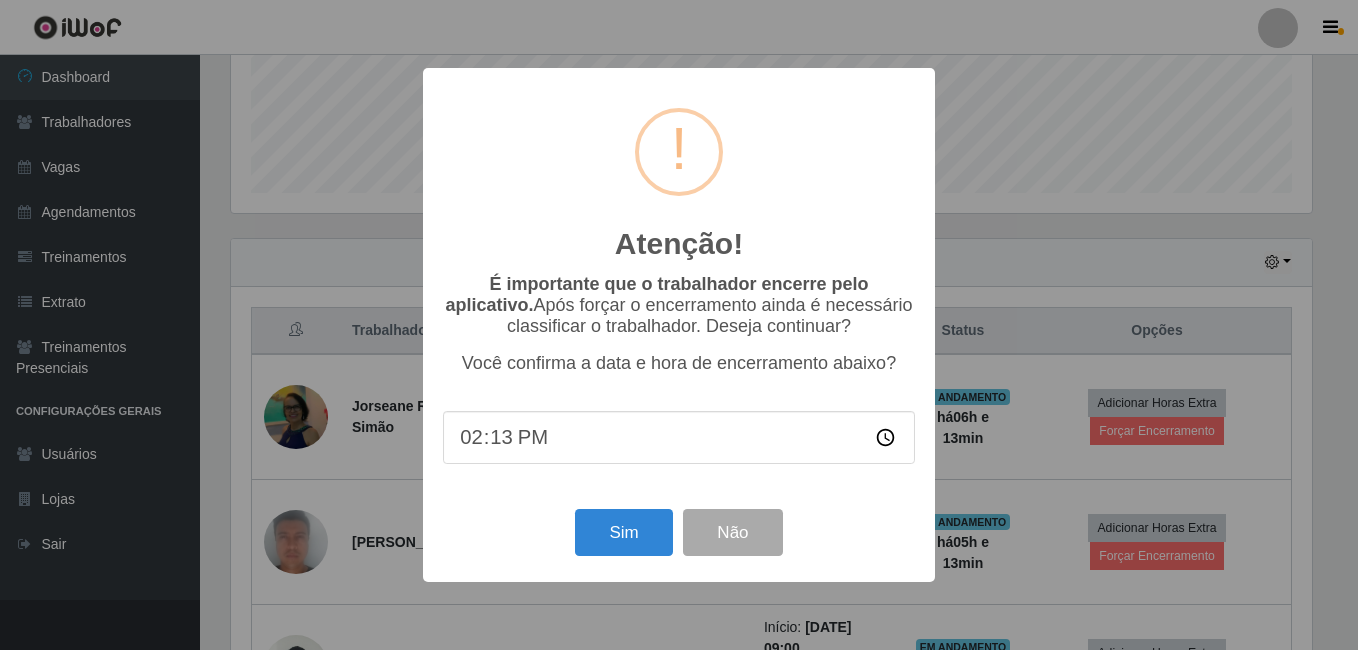 drag, startPoint x: 998, startPoint y: 353, endPoint x: 817, endPoint y: 429, distance: 196.30843 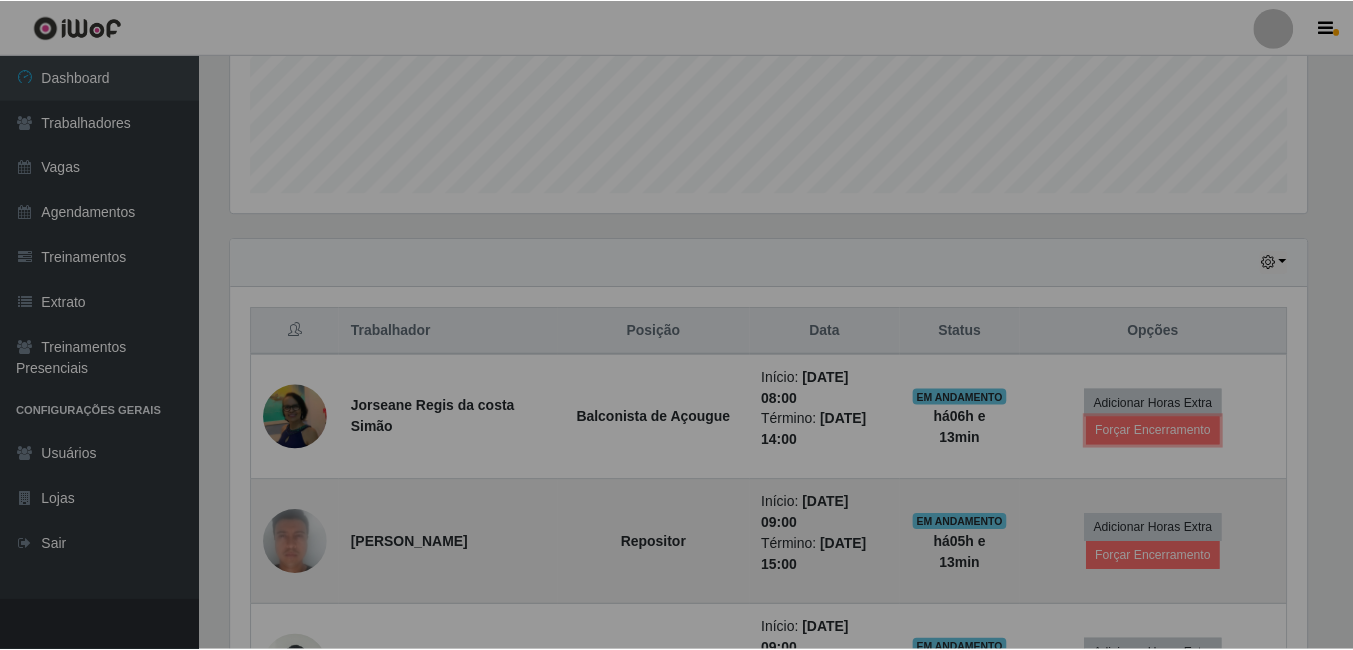 scroll, scrollTop: 999585, scrollLeft: 998909, axis: both 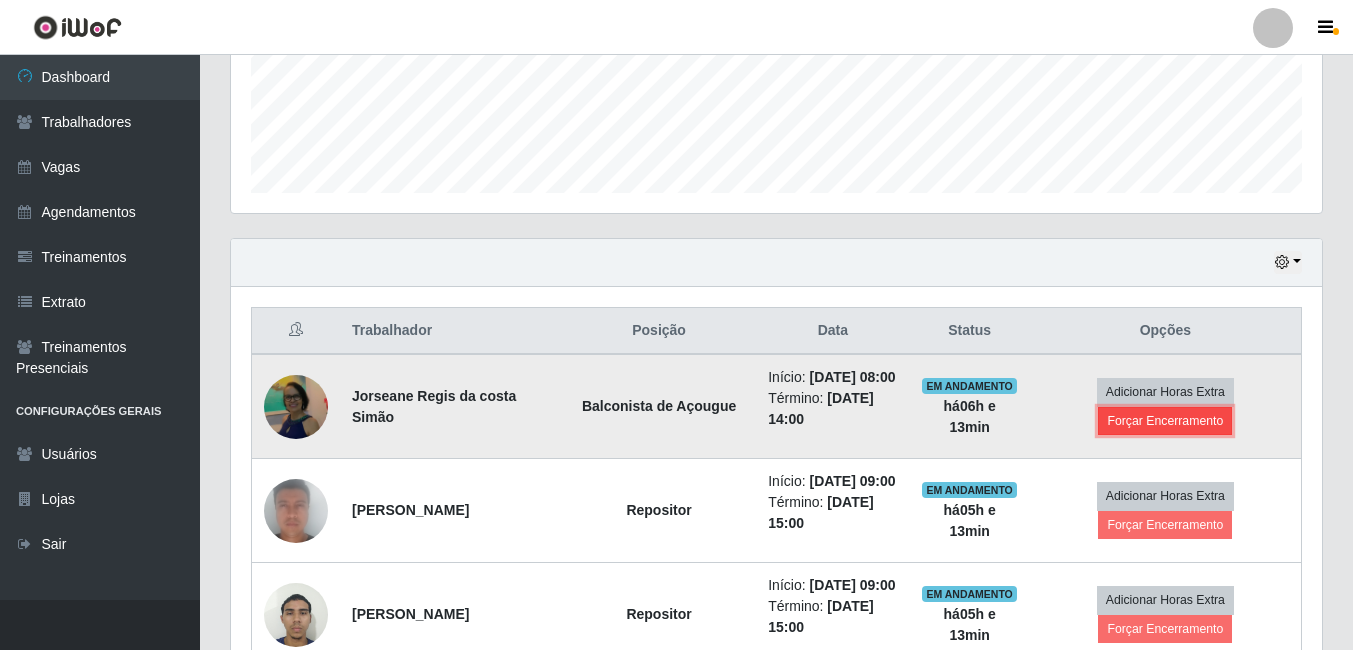 click on "Forçar Encerramento" at bounding box center [1165, 421] 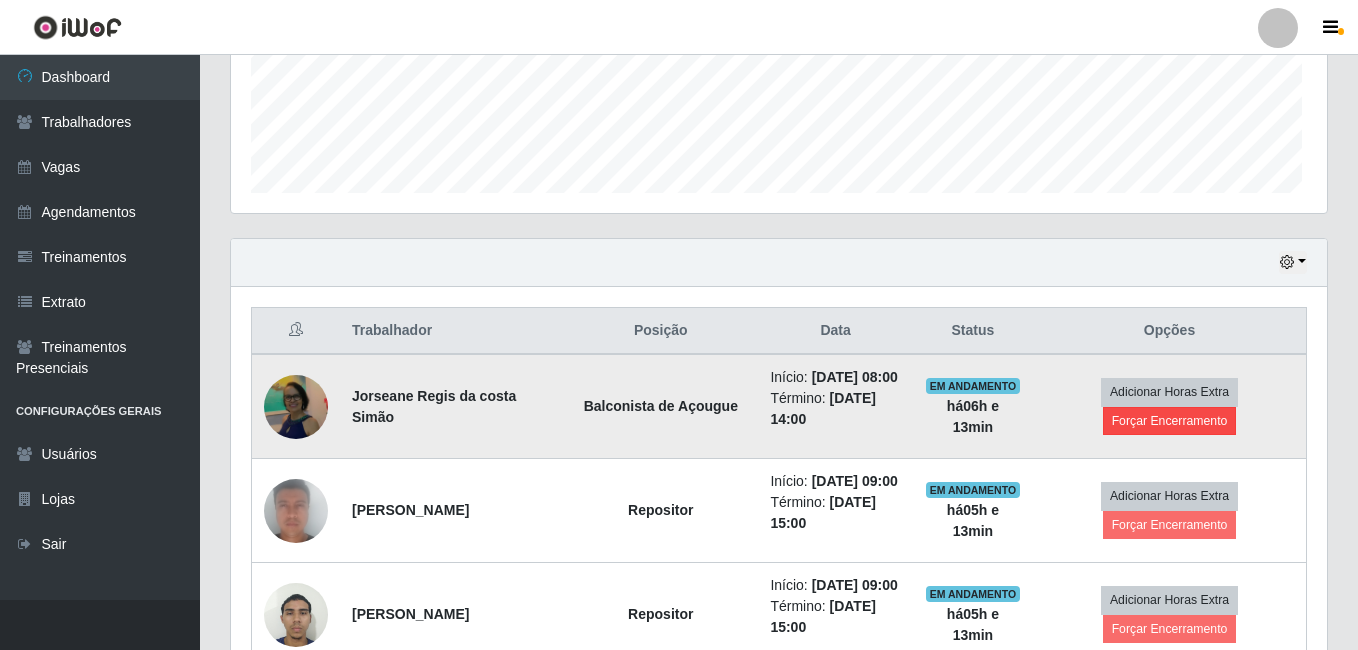 scroll, scrollTop: 999585, scrollLeft: 998919, axis: both 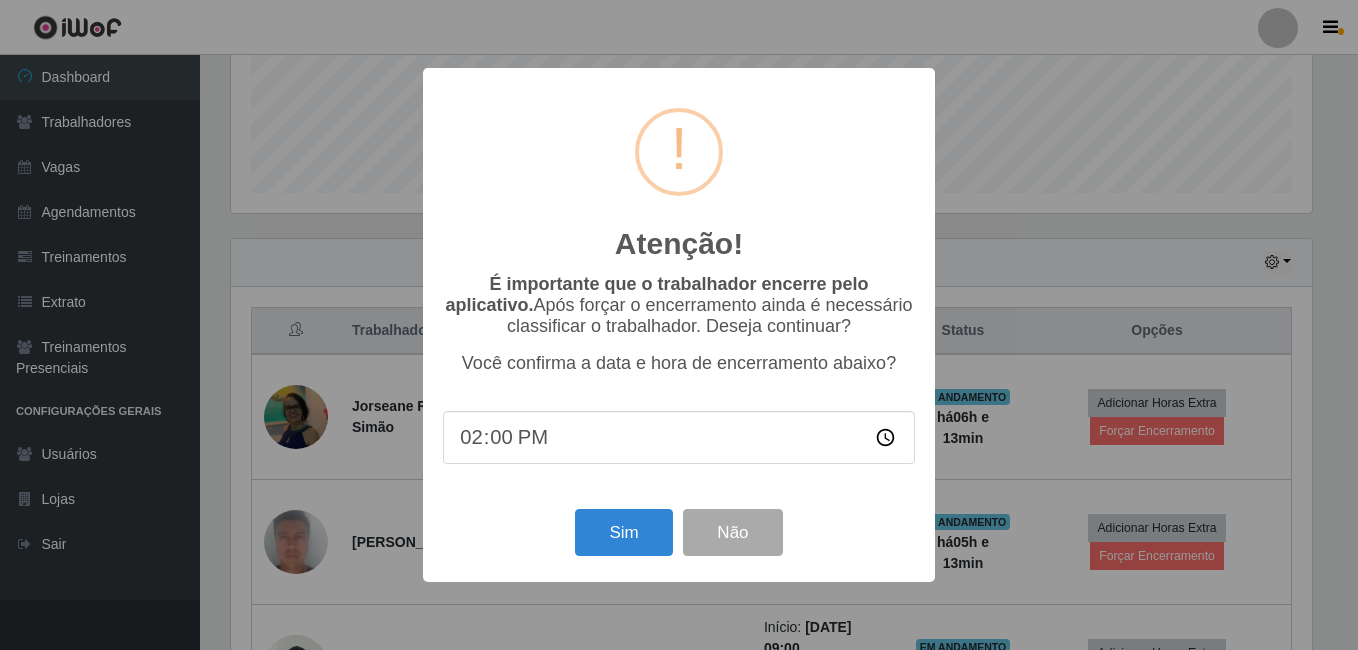 click on "14:00" at bounding box center (679, 437) 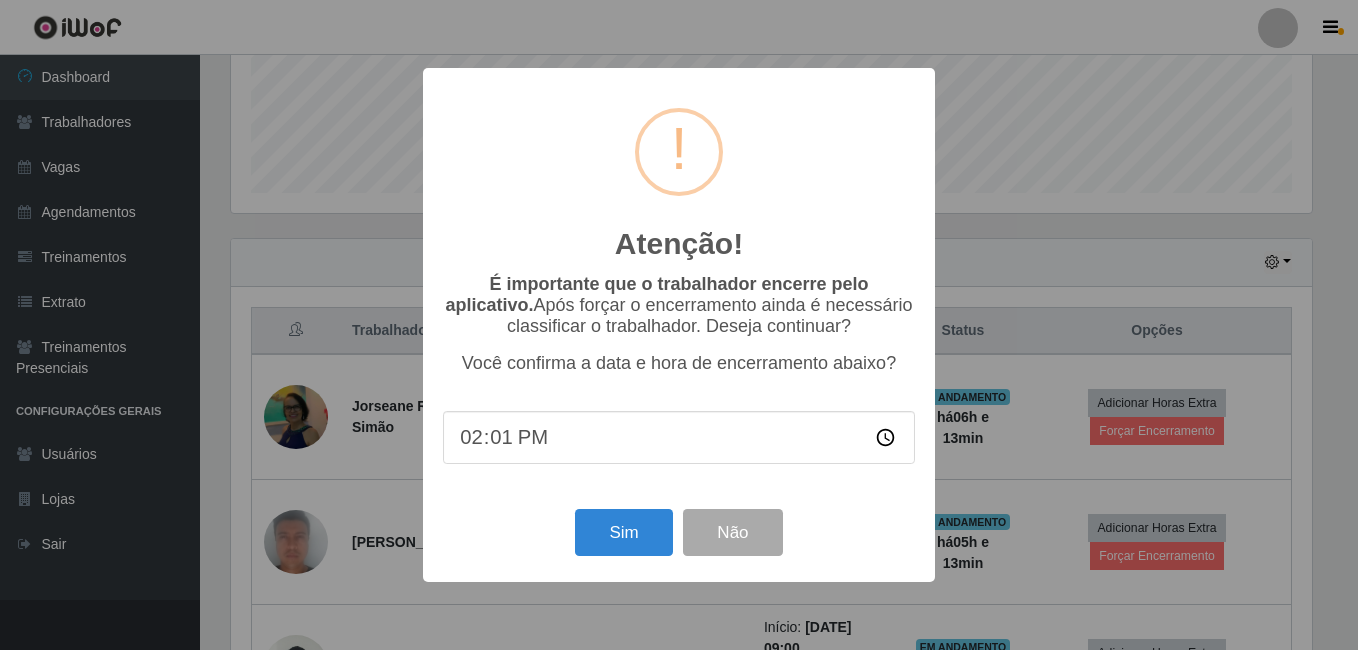type on "14:13" 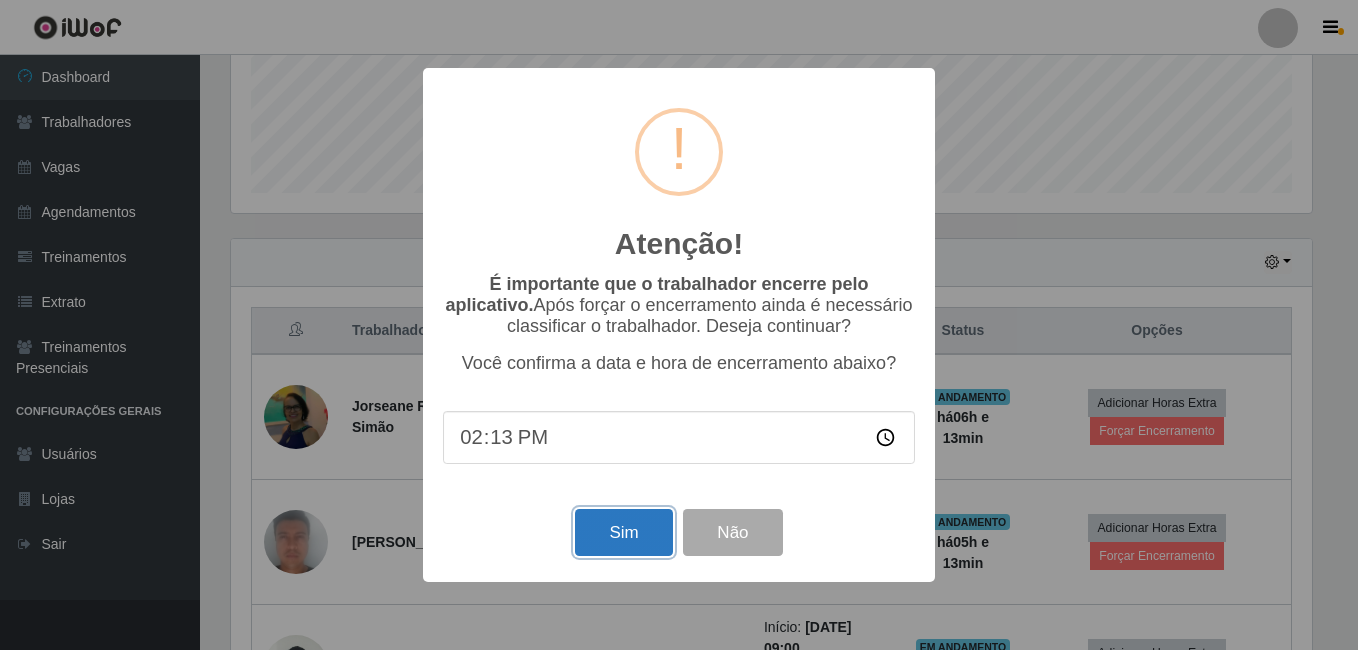 click on "Sim" at bounding box center [623, 532] 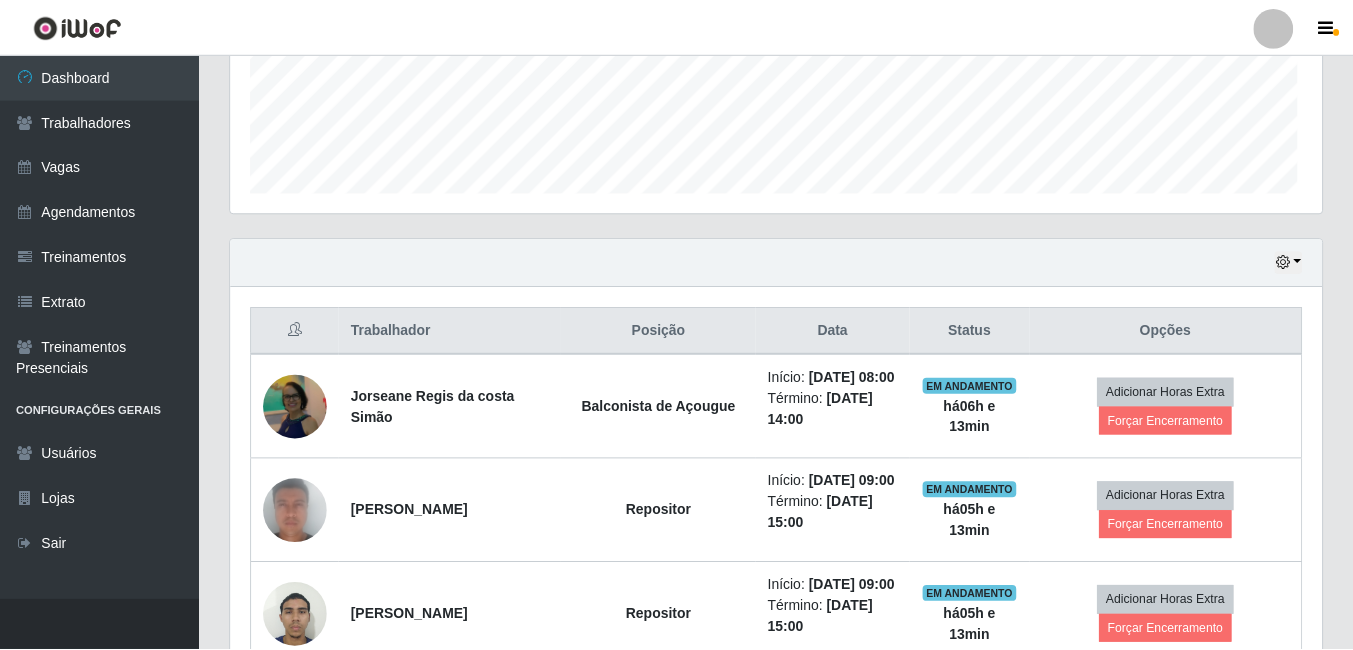 scroll, scrollTop: 999585, scrollLeft: 998909, axis: both 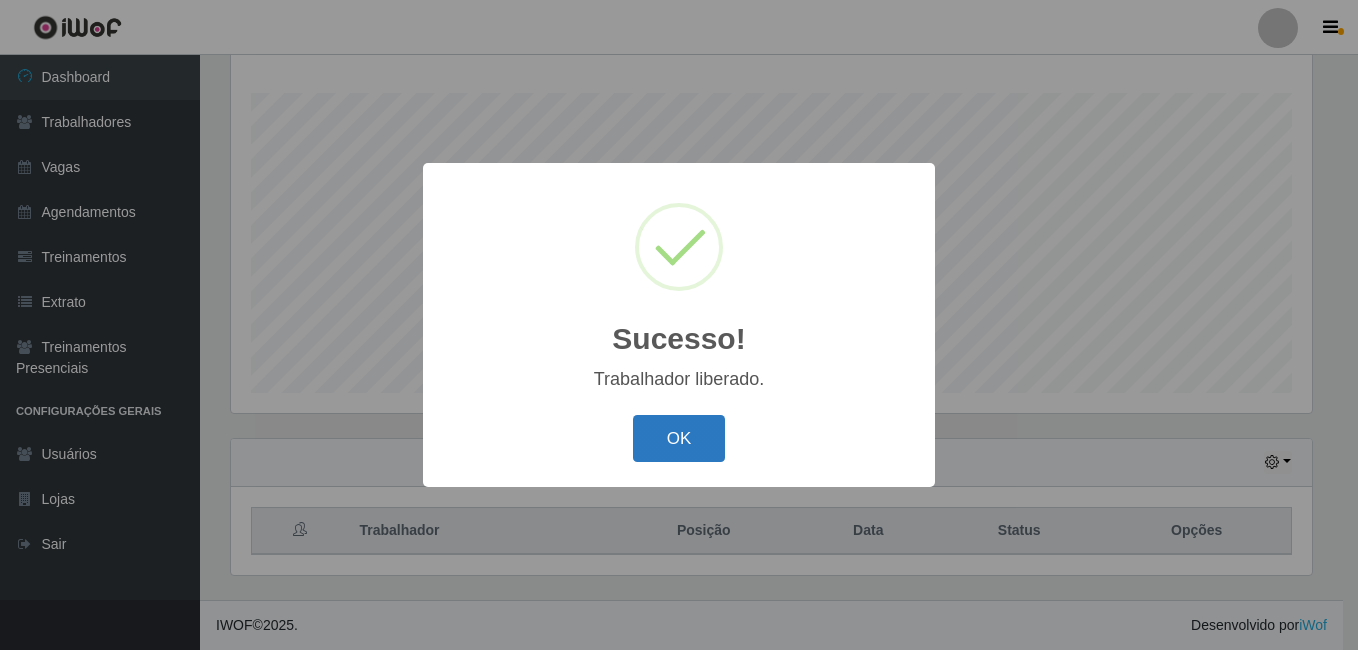 click on "OK" at bounding box center [679, 438] 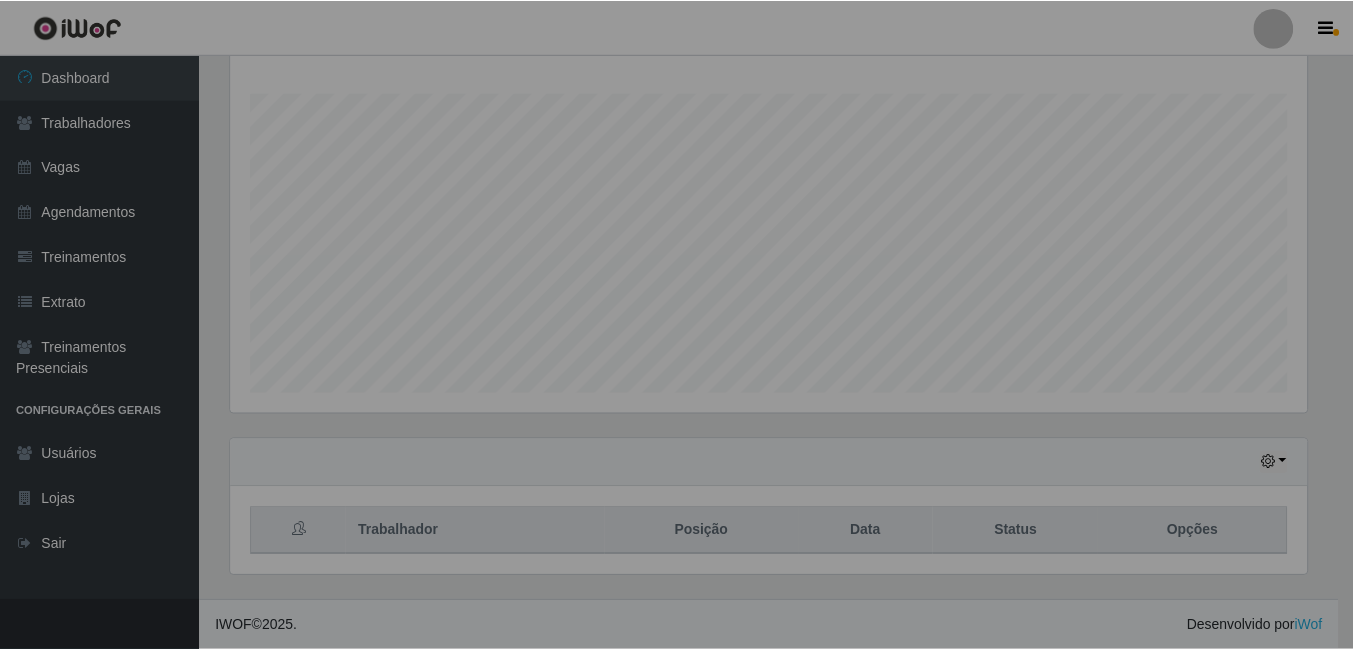 scroll, scrollTop: 999585, scrollLeft: 998909, axis: both 